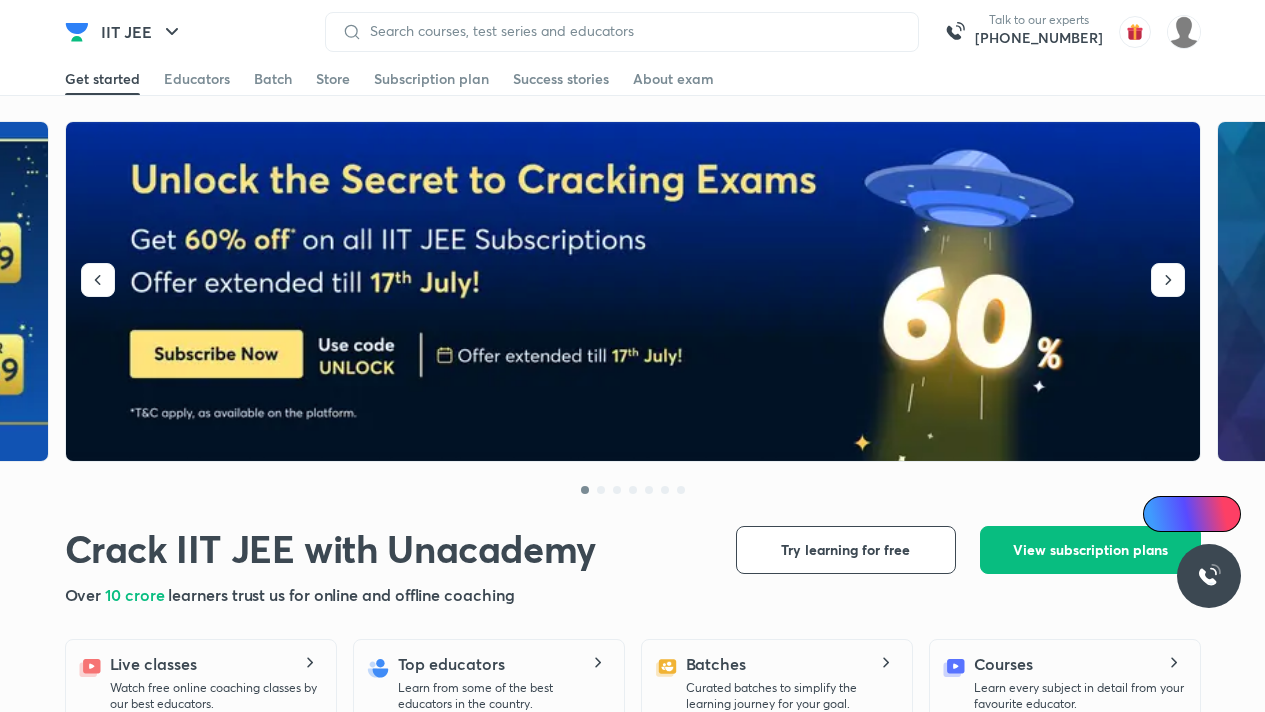 scroll, scrollTop: 0, scrollLeft: 0, axis: both 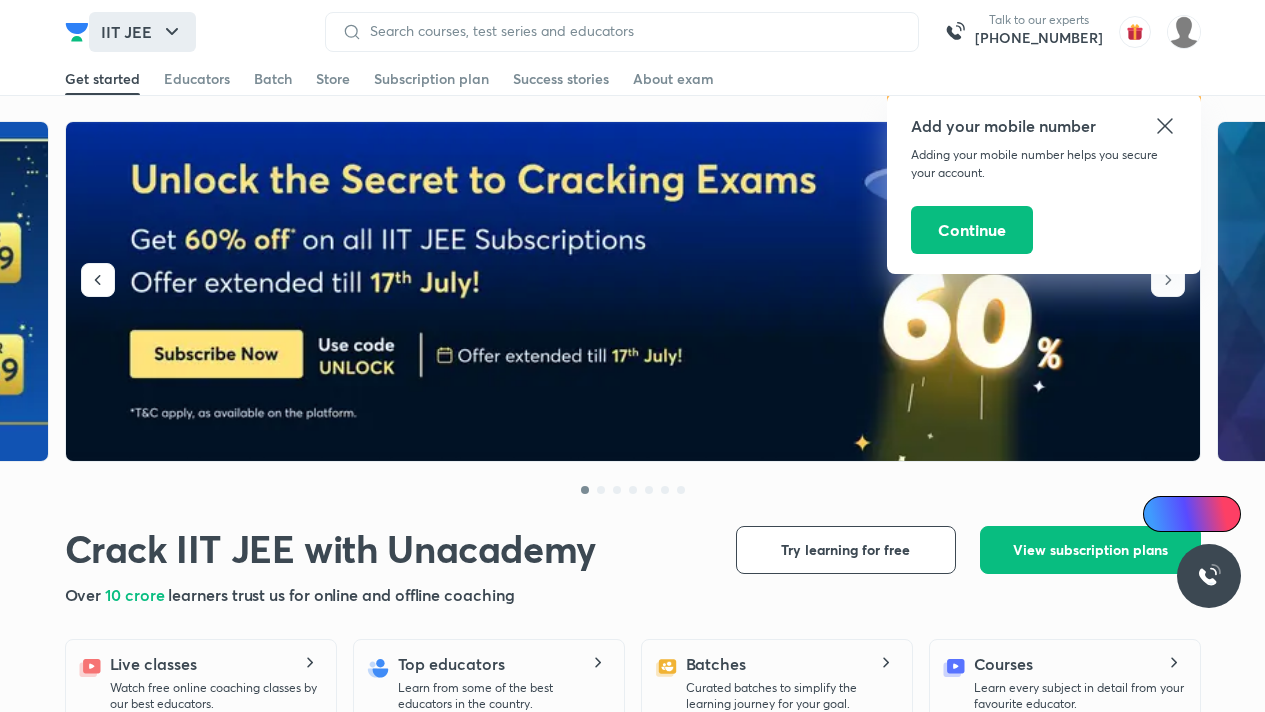 click 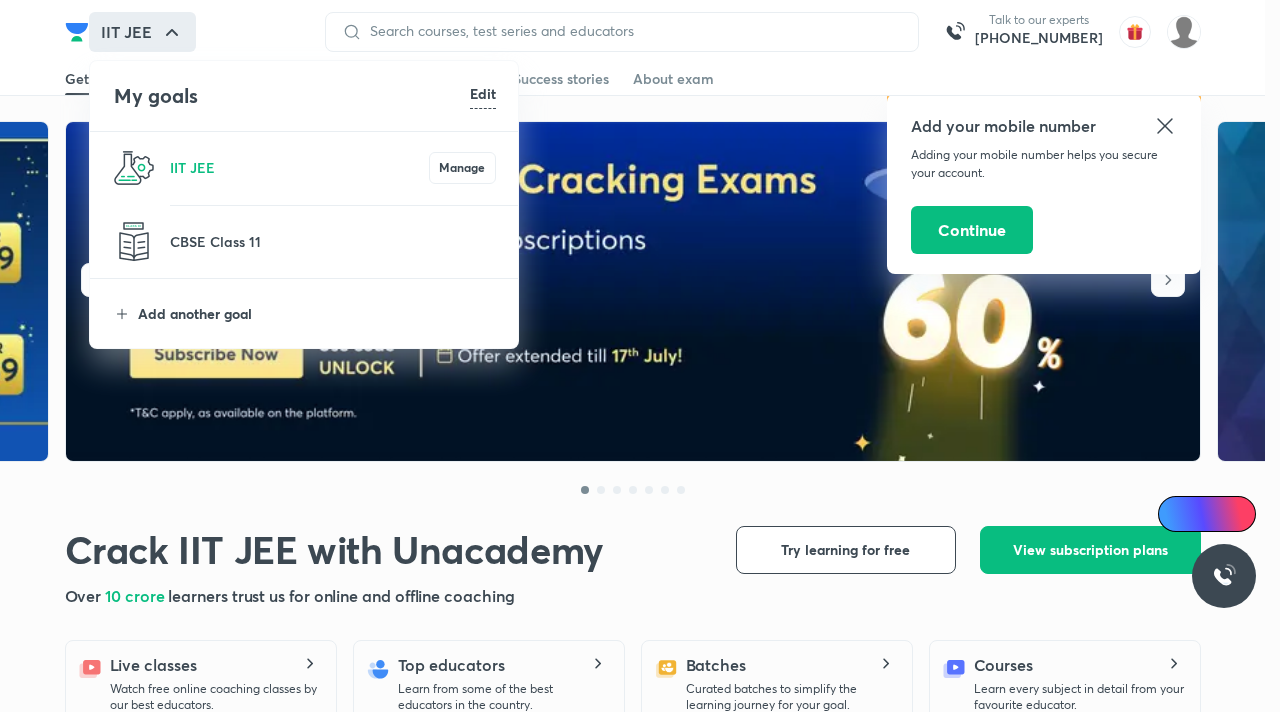 click on "Add another goal" at bounding box center (317, 313) 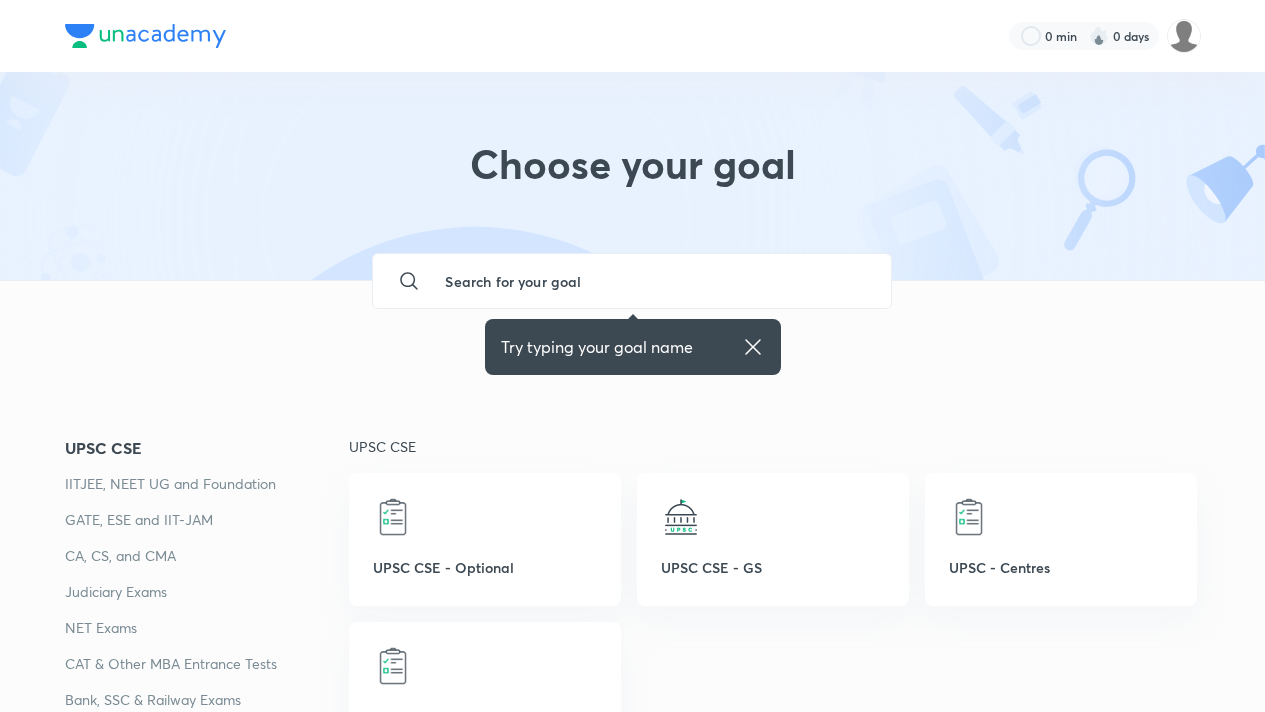 click 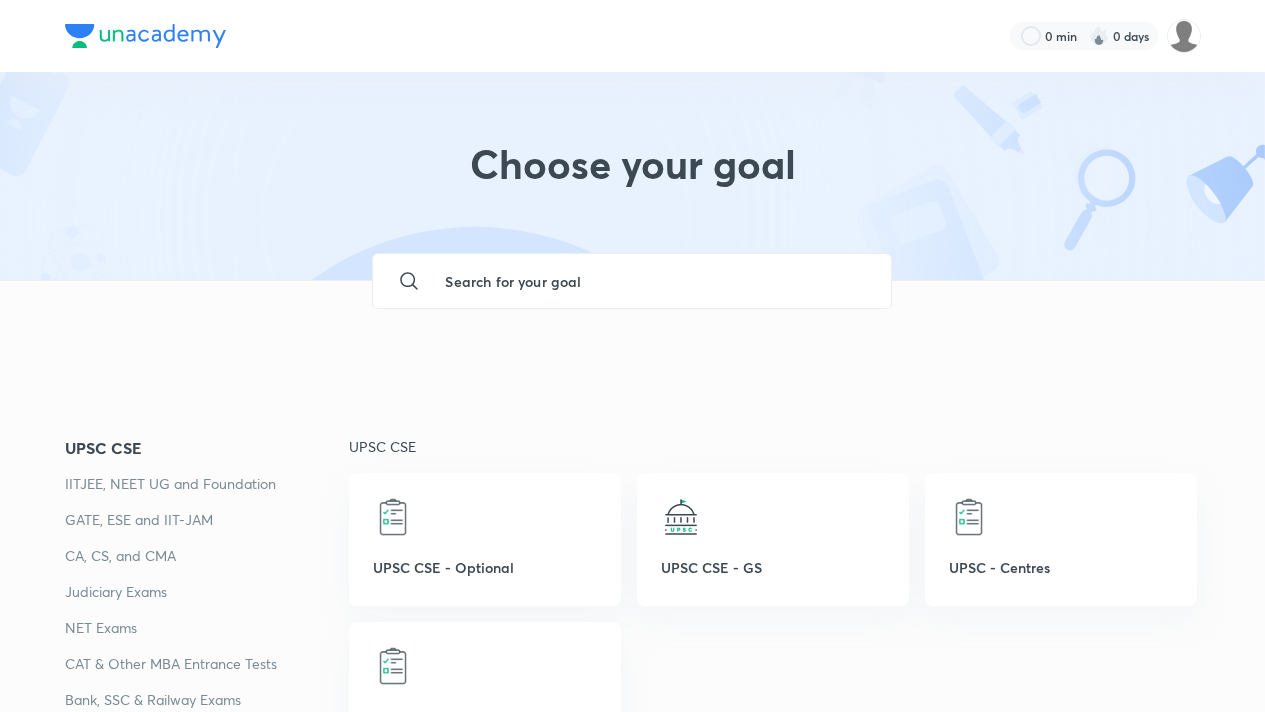 click at bounding box center [652, 281] 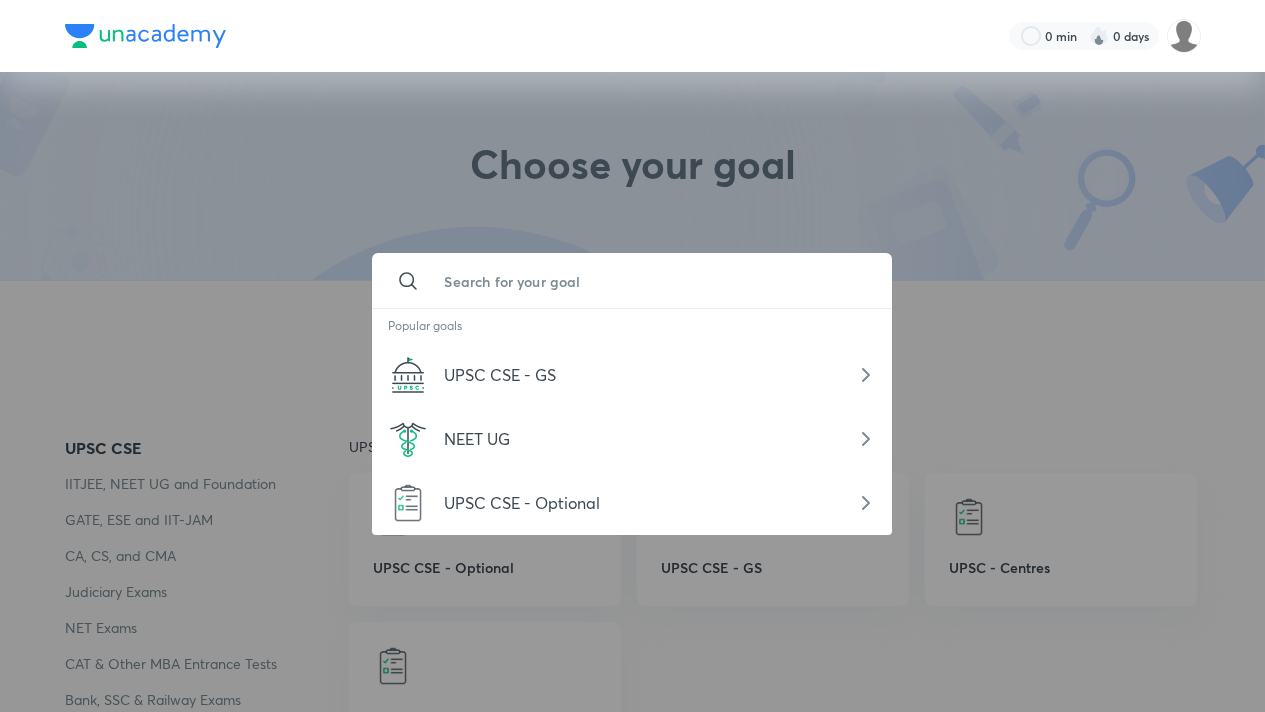click at bounding box center (652, 281) 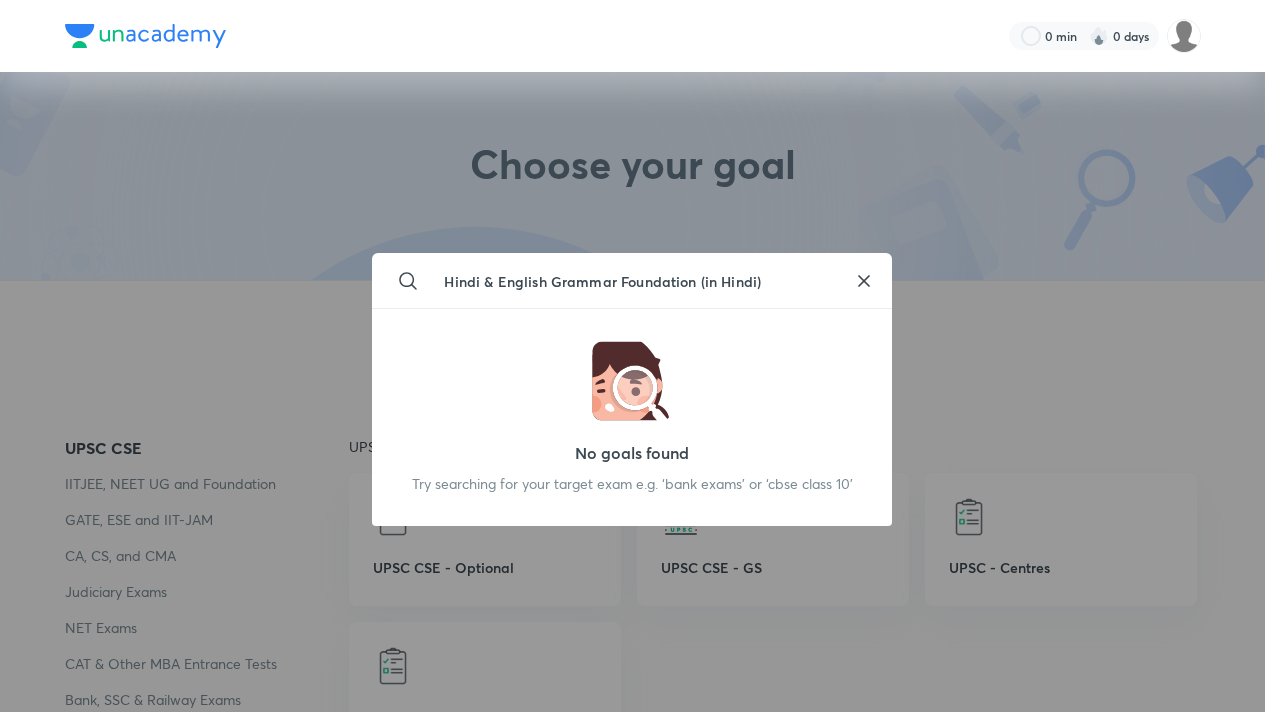 type on "Hindi & English Grammar Foundation (in Hindi)" 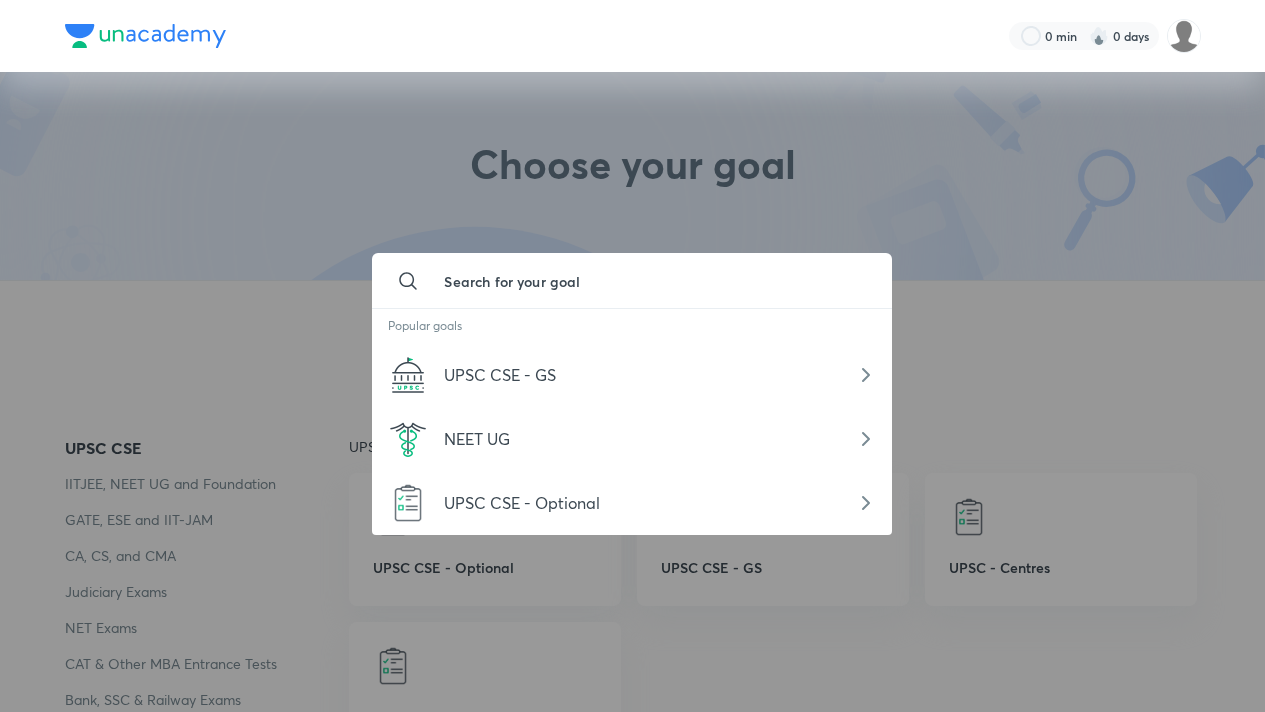 click at bounding box center [632, 356] 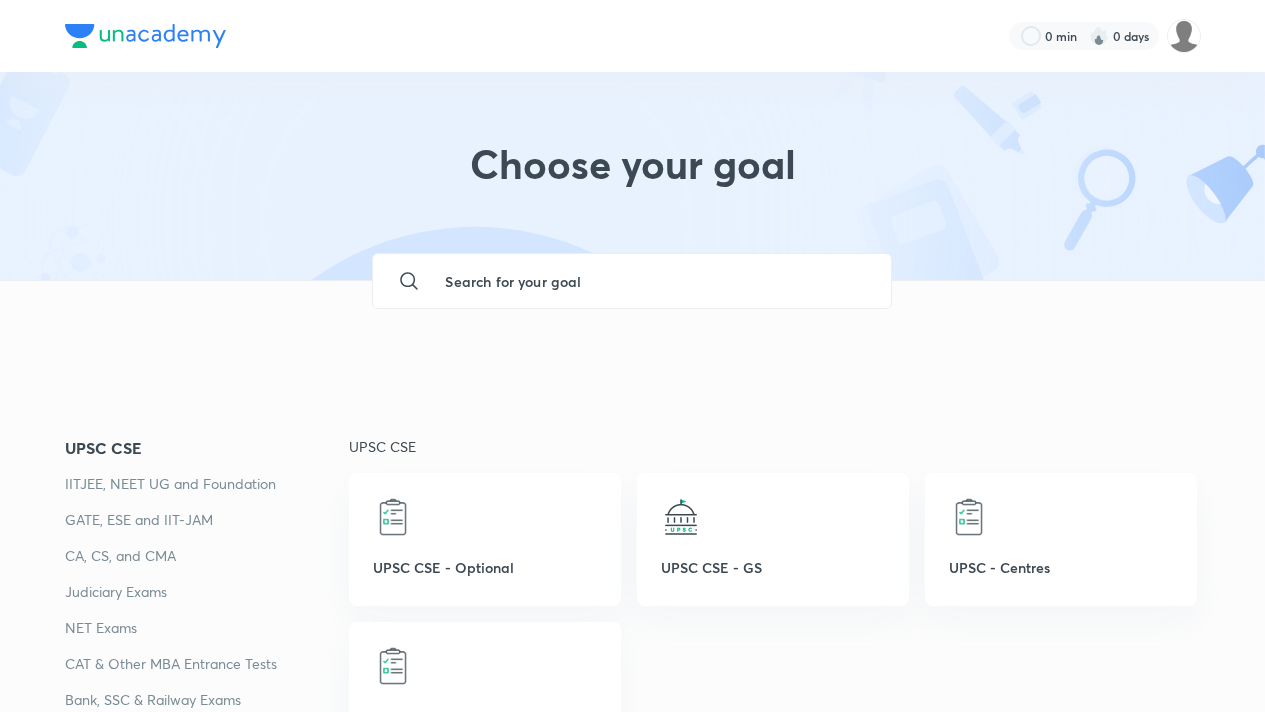 click at bounding box center (145, 36) 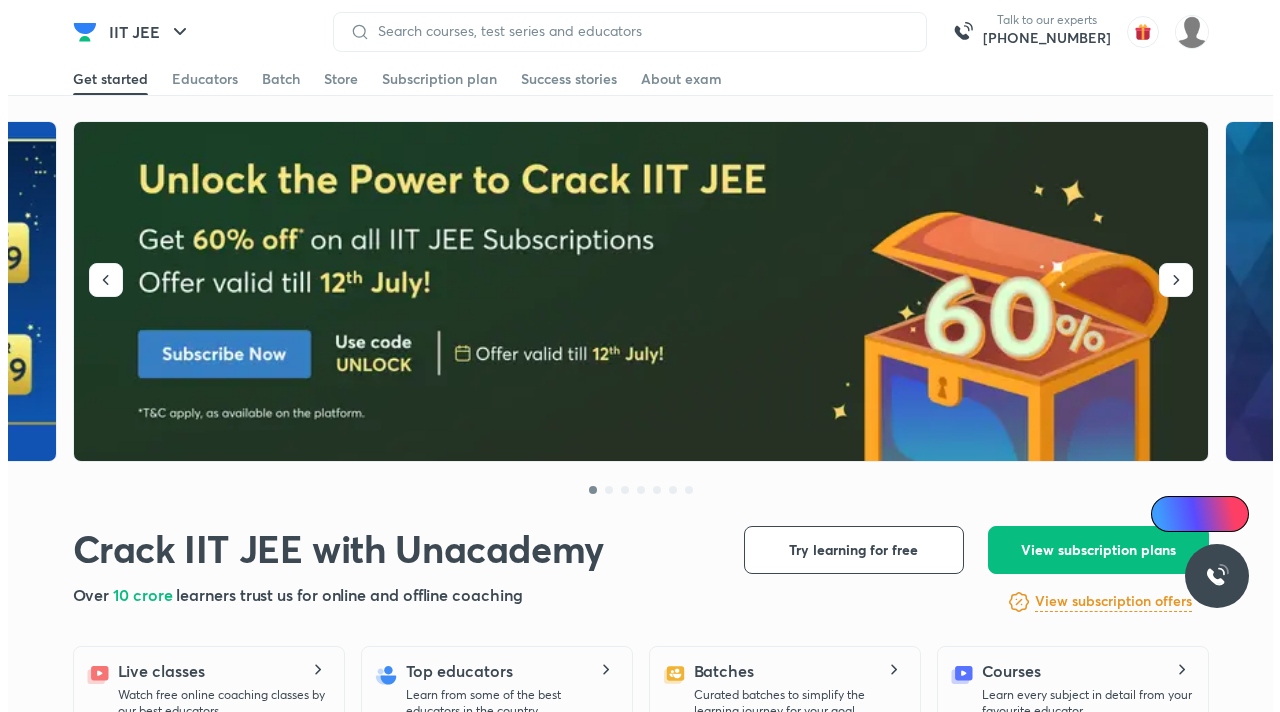 scroll, scrollTop: 0, scrollLeft: 0, axis: both 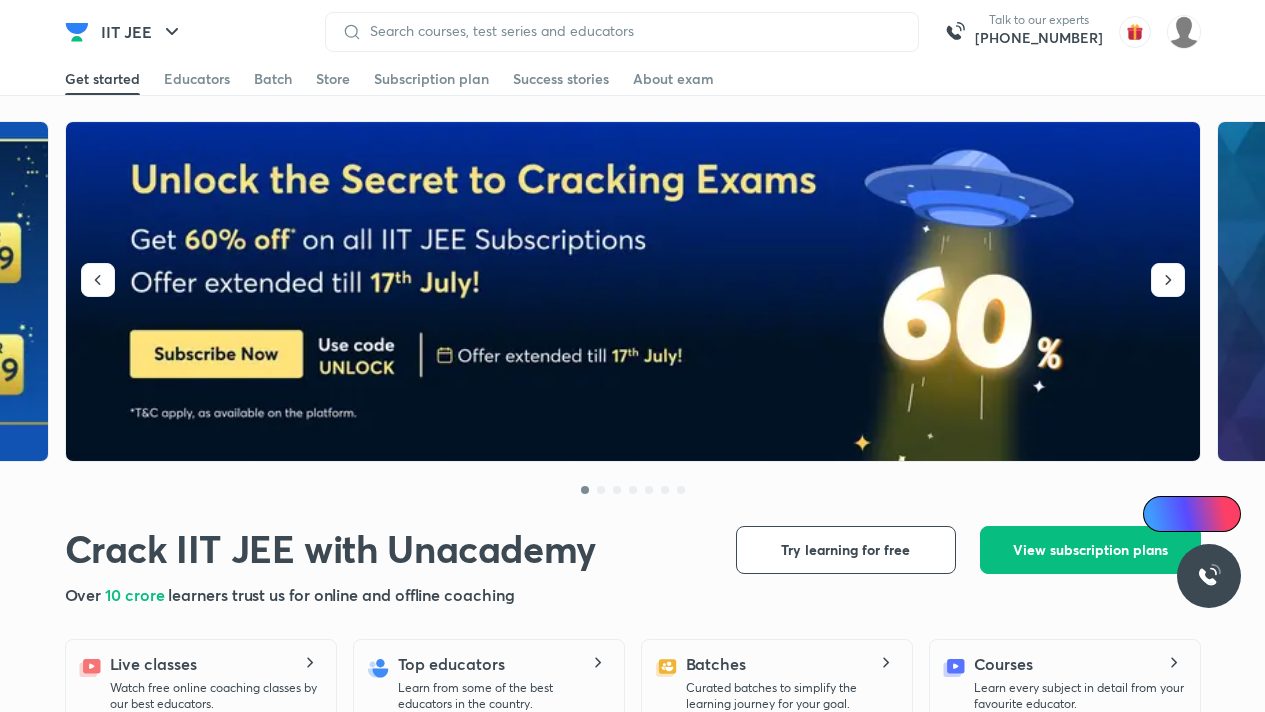 click 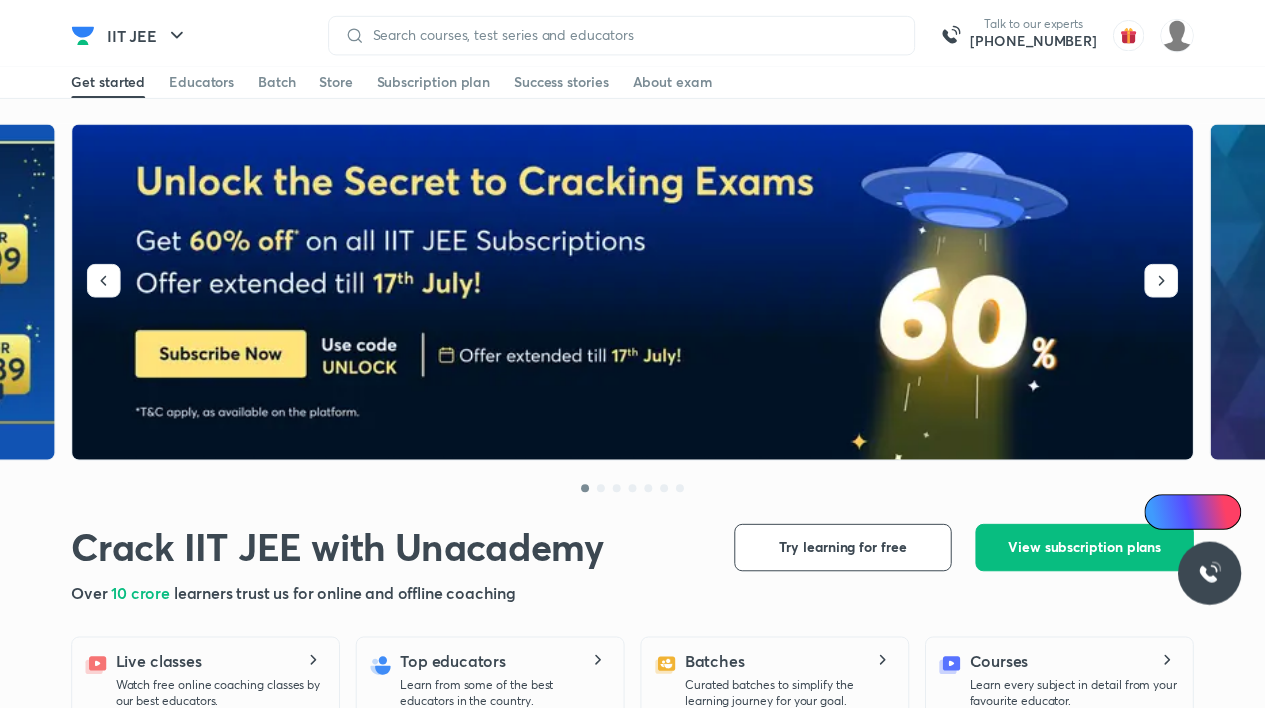 scroll, scrollTop: 0, scrollLeft: 0, axis: both 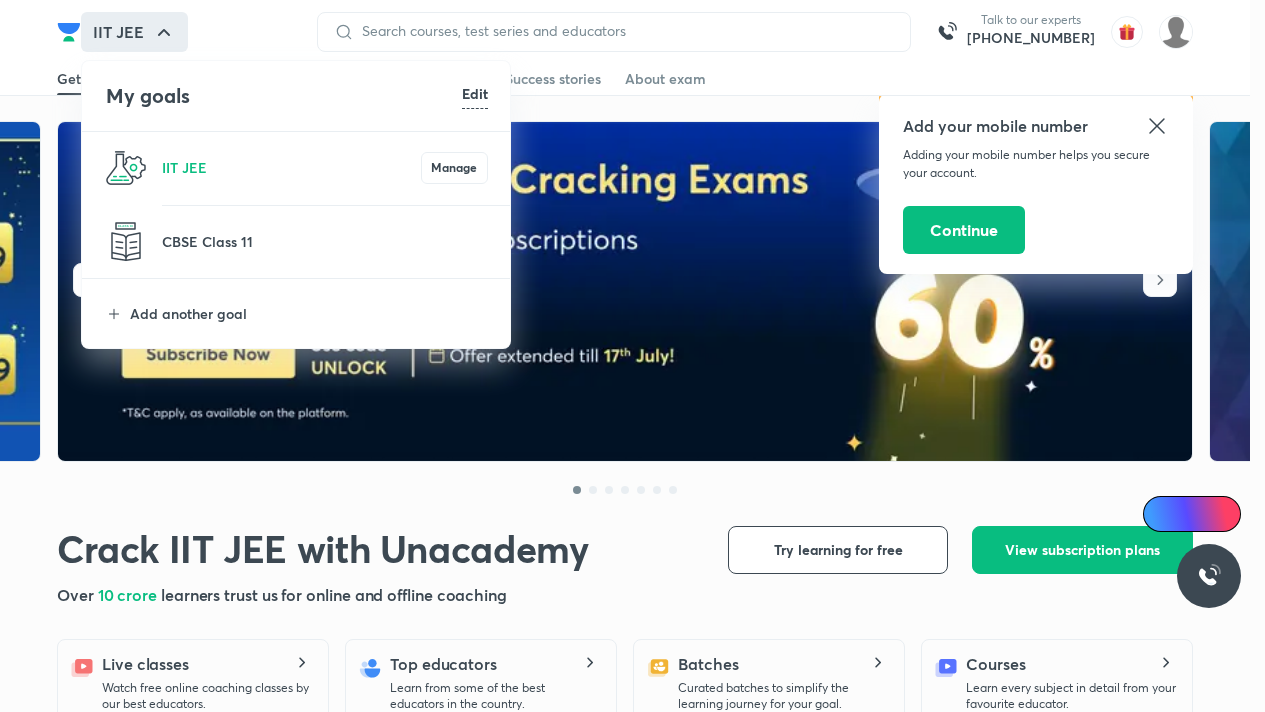 click at bounding box center [632, 356] 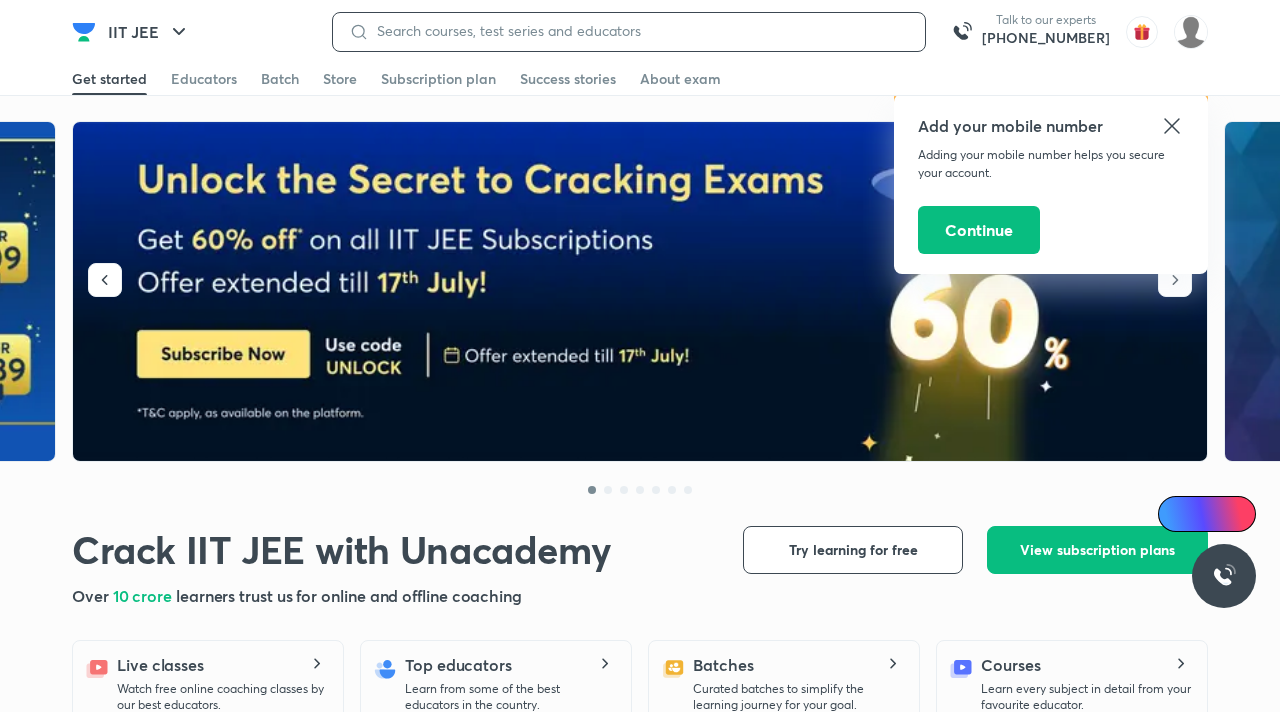 click at bounding box center (639, 31) 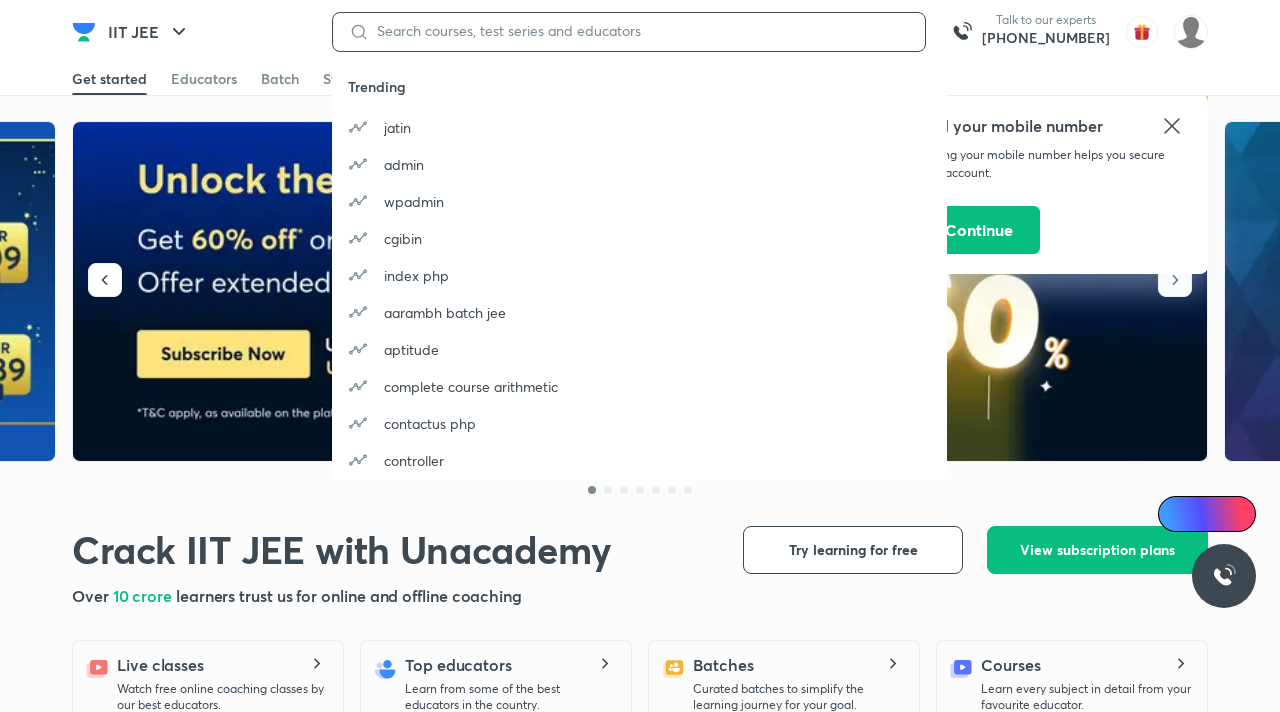 paste on "Hindi & English Grammar Foundation (in Hindi)" 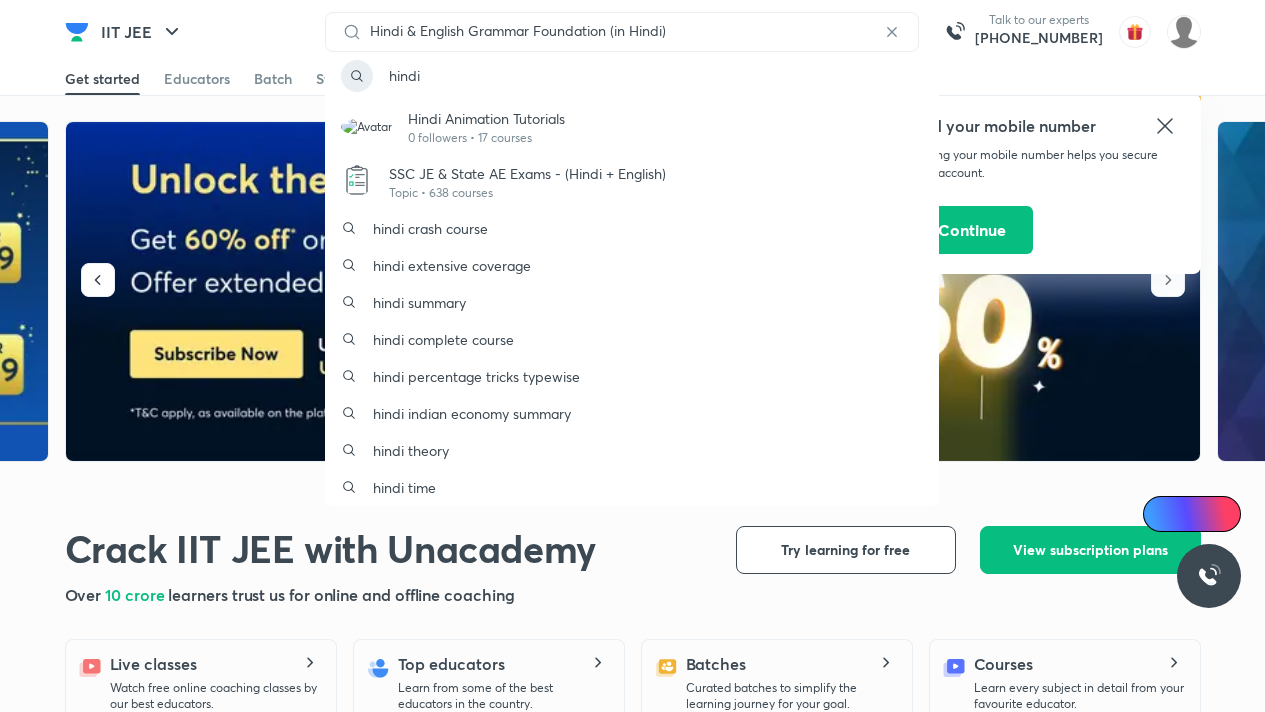 click on "Get started Educators Batch Store Subscription plan Success stories About exam" at bounding box center (633, 79) 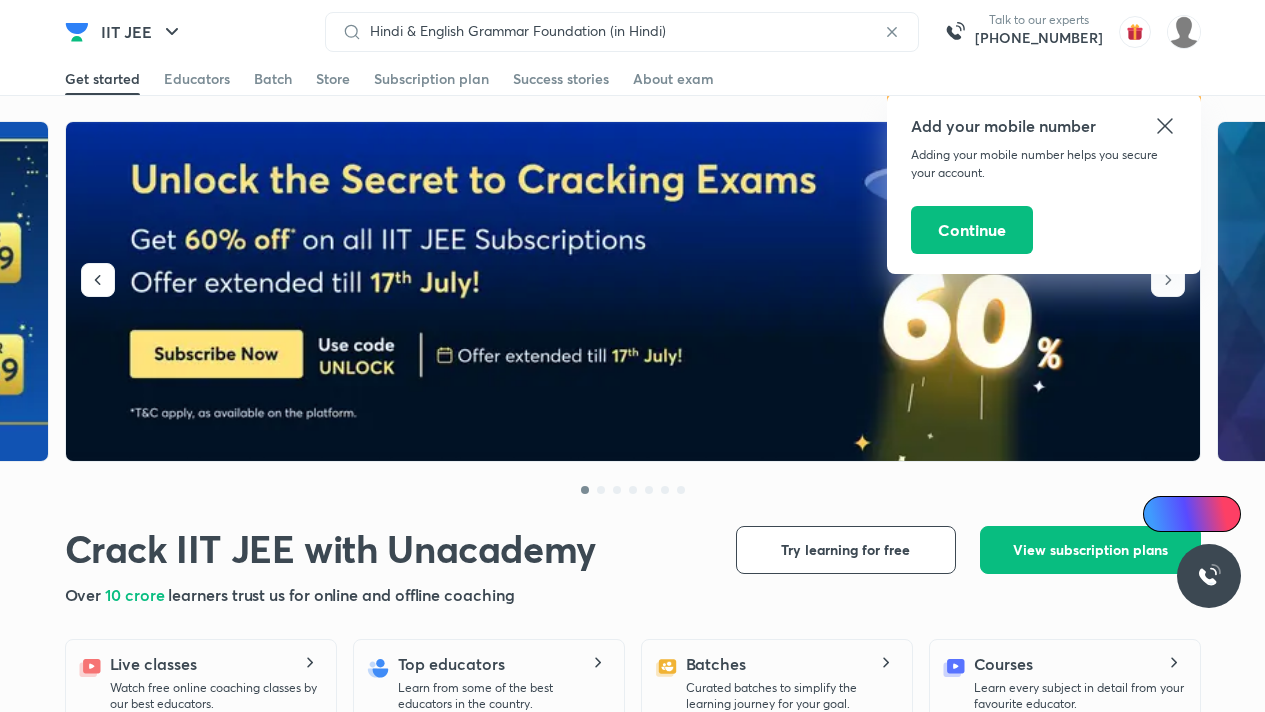 click on "Hindi & English Grammar Foundation (in Hindi)" at bounding box center (622, 32) 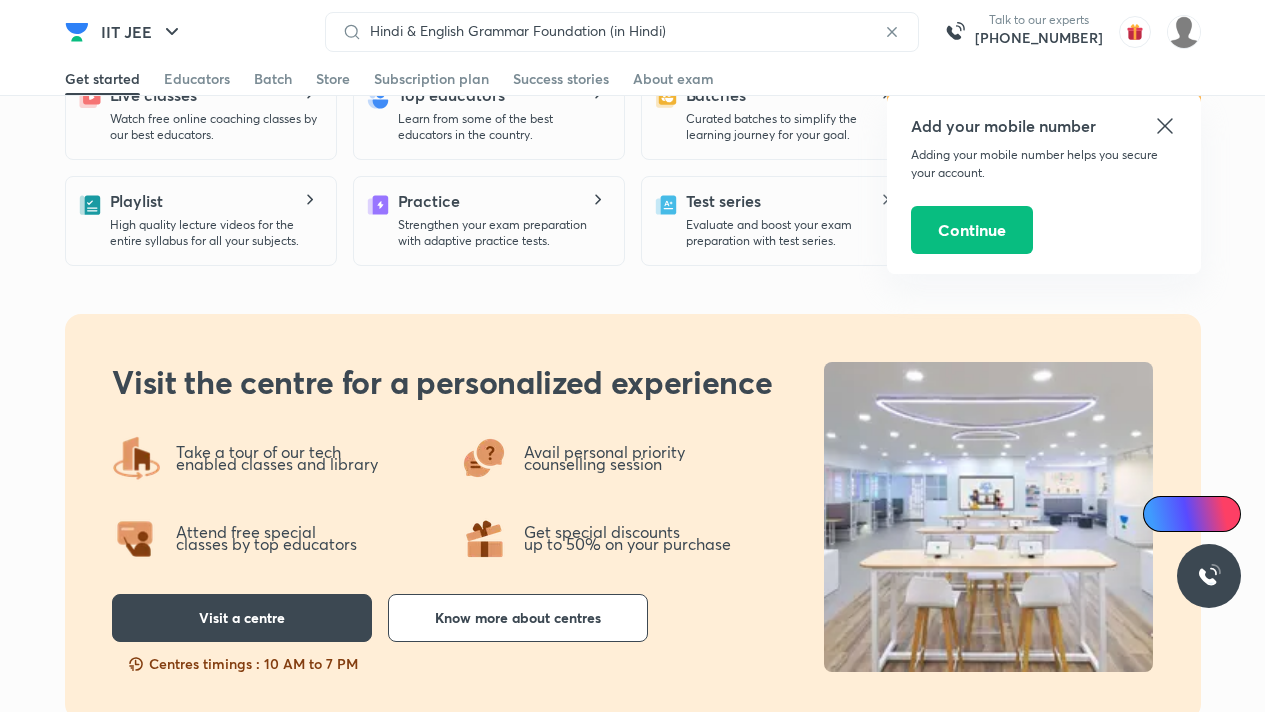 scroll, scrollTop: 0, scrollLeft: 0, axis: both 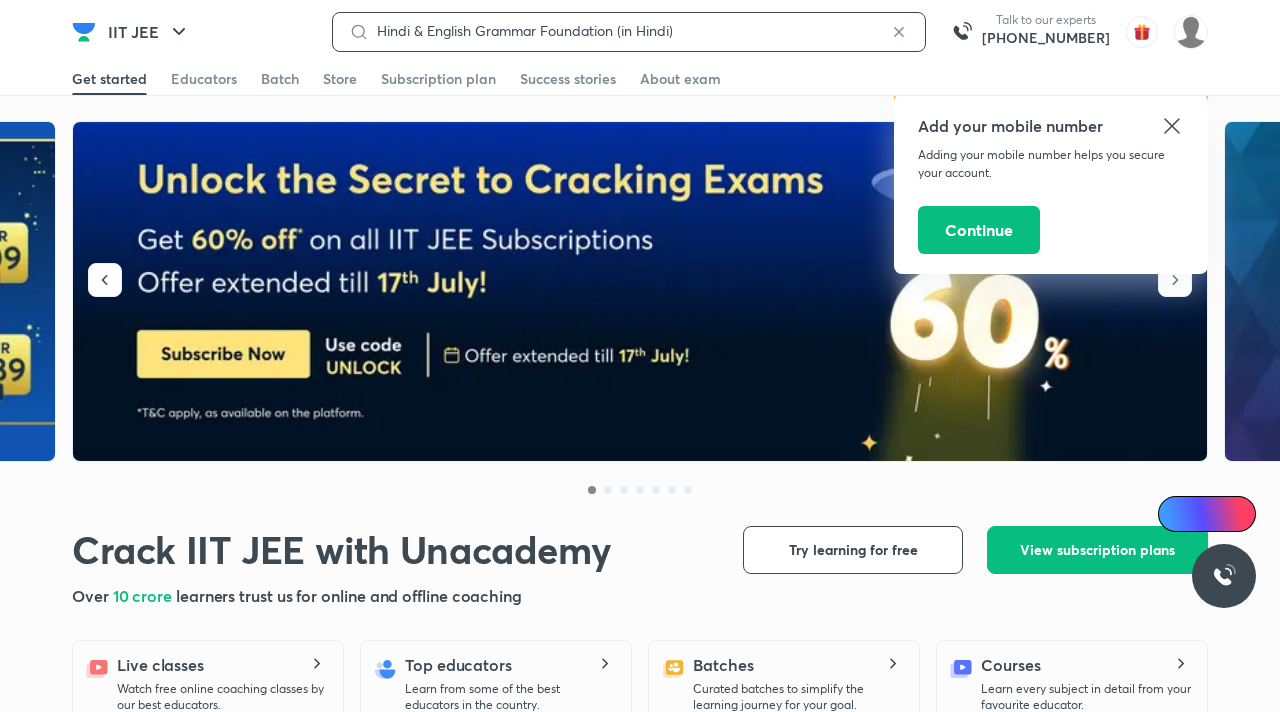 click on "Hindi & English Grammar Foundation (in Hindi)" at bounding box center [629, 31] 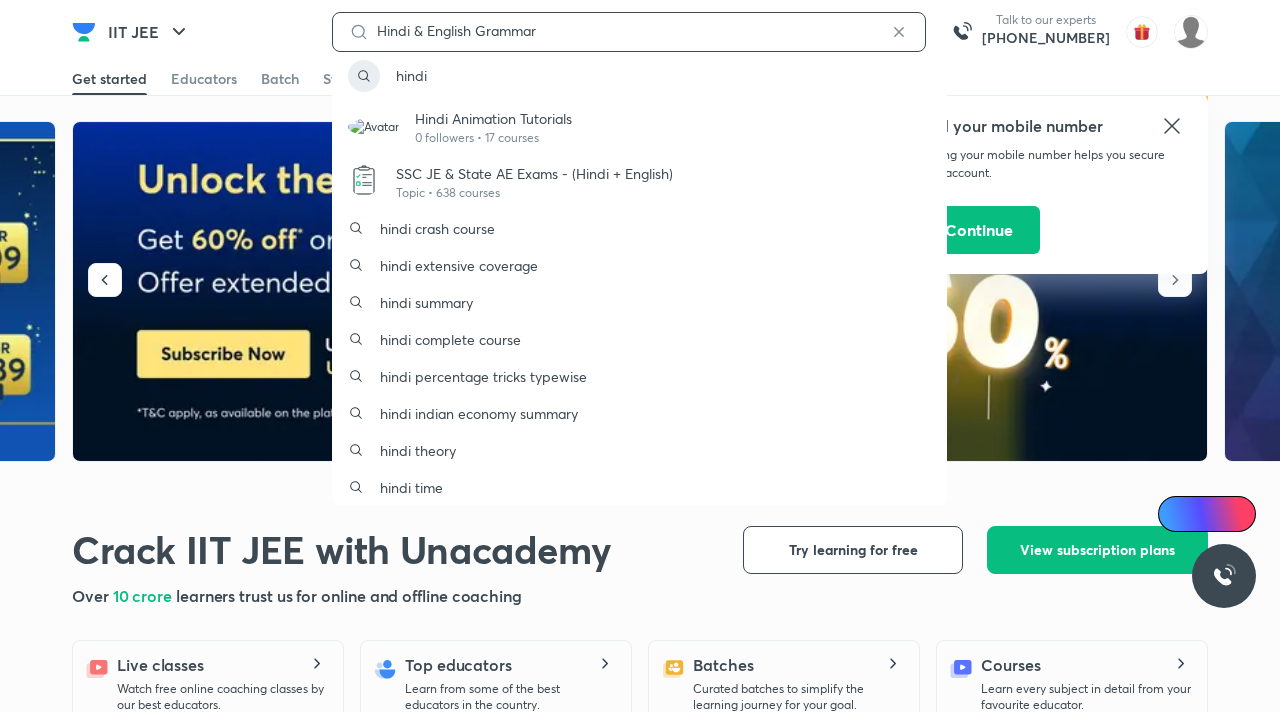 drag, startPoint x: 428, startPoint y: 30, endPoint x: 378, endPoint y: 30, distance: 50 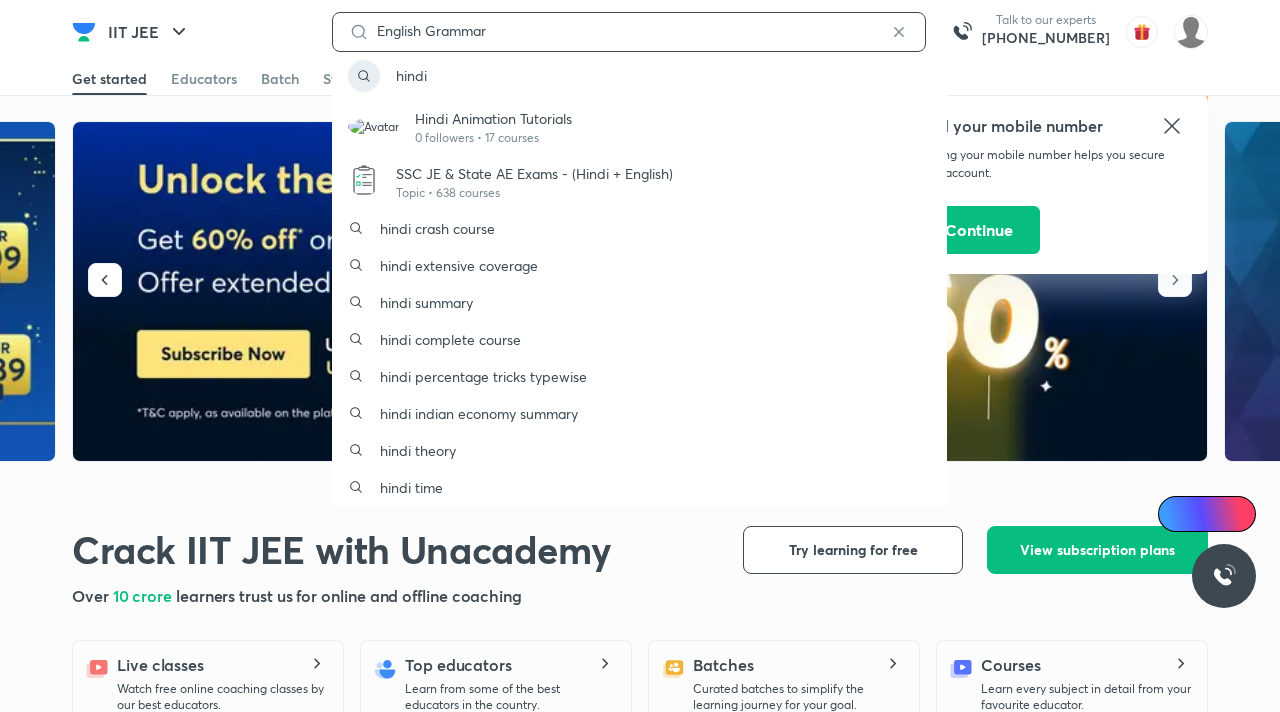 type on "English Grammar" 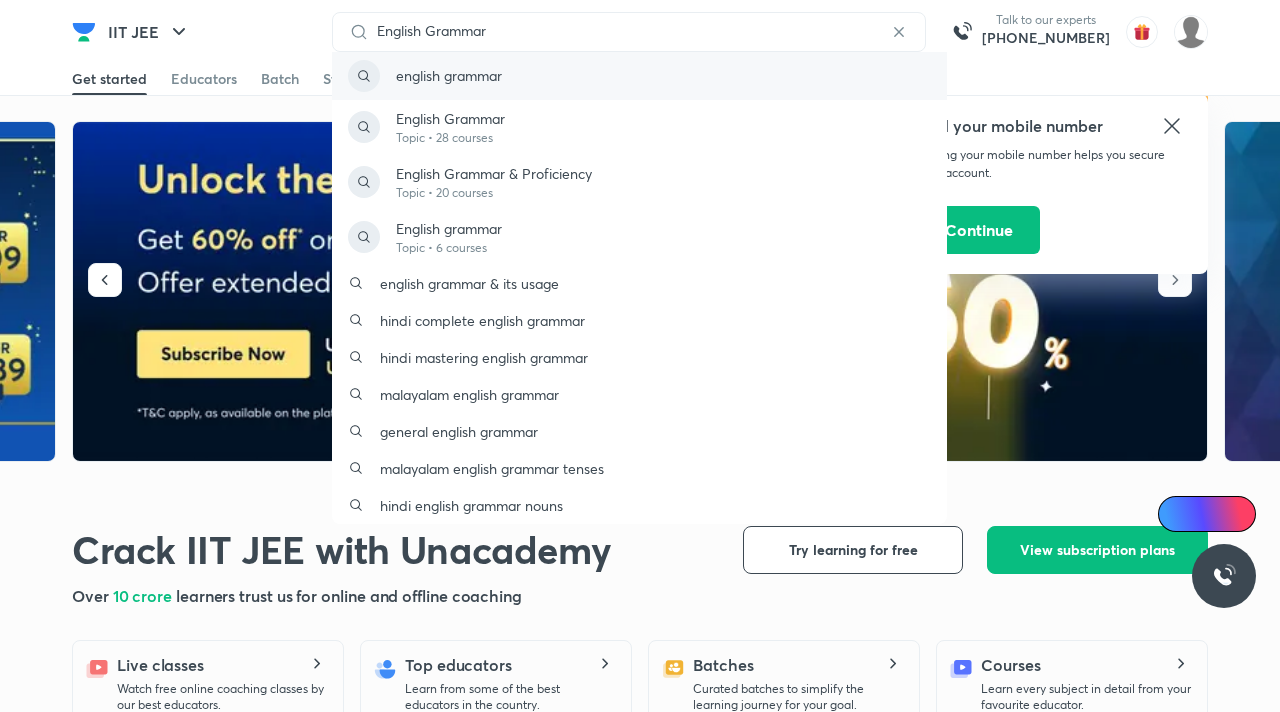 click on "english grammar" at bounding box center (639, 76) 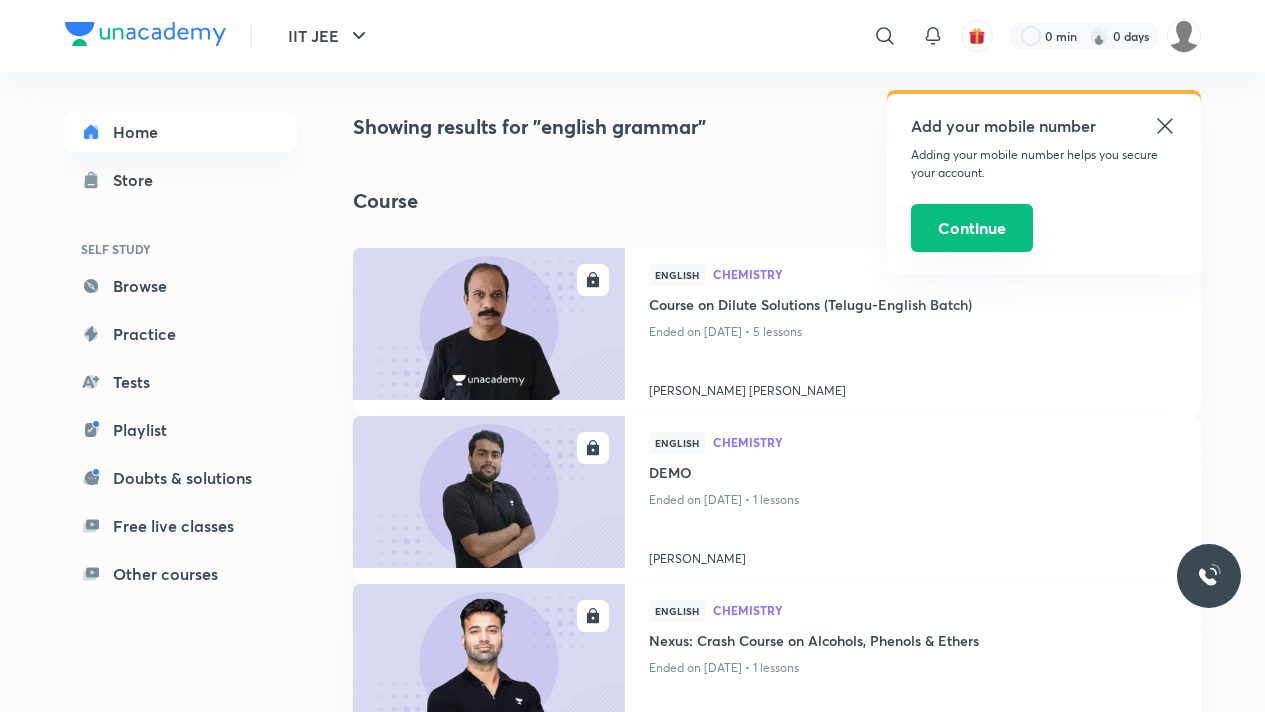 click on "Continue" at bounding box center (972, 228) 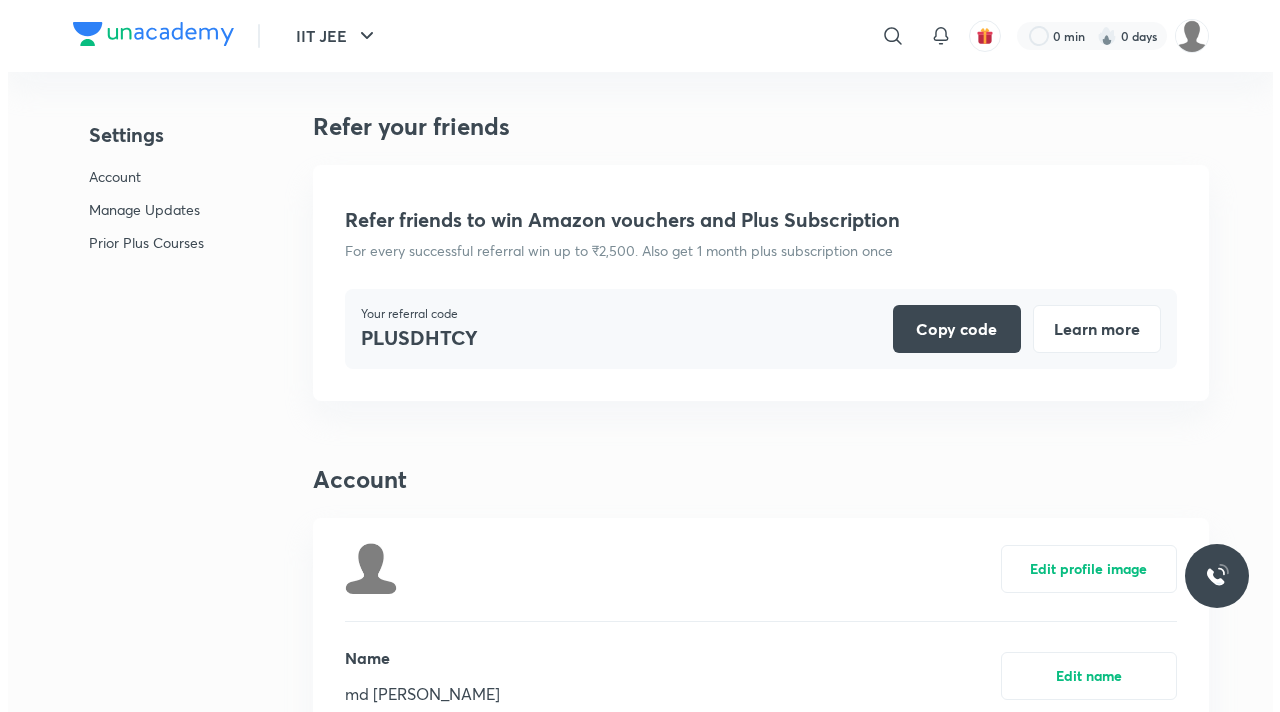 scroll, scrollTop: 4937, scrollLeft: 0, axis: vertical 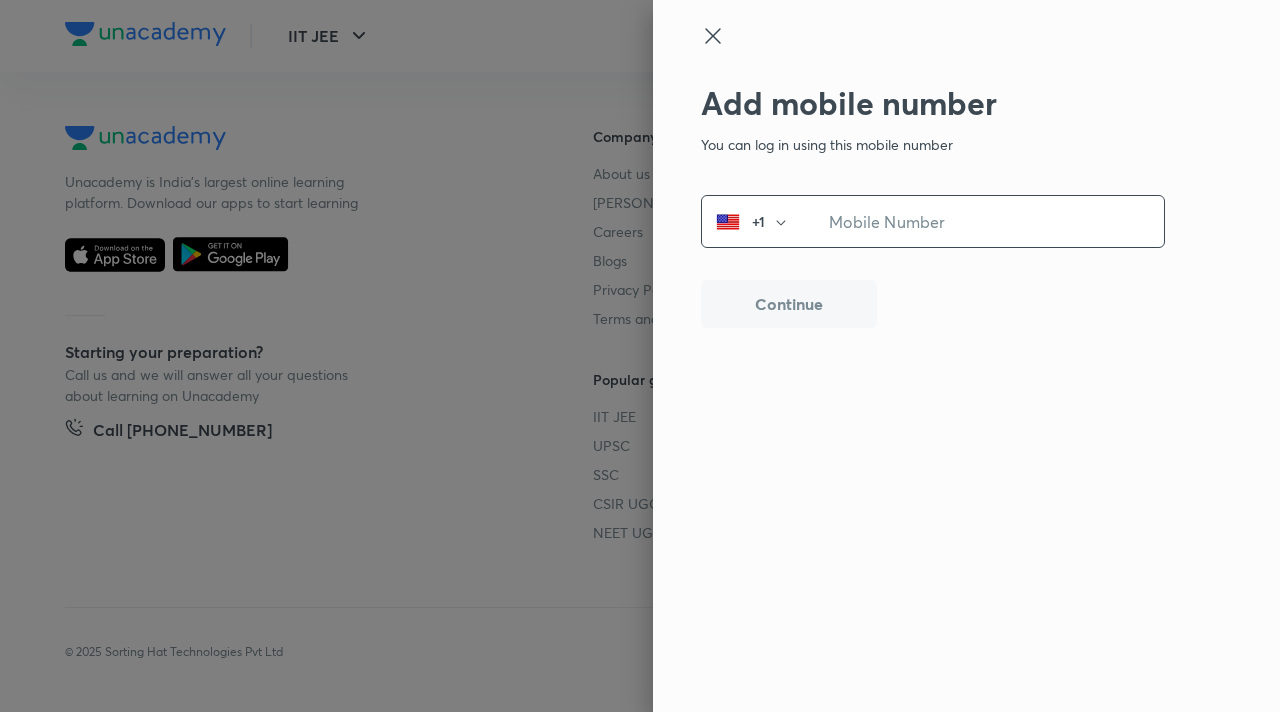 click at bounding box center (984, 221) 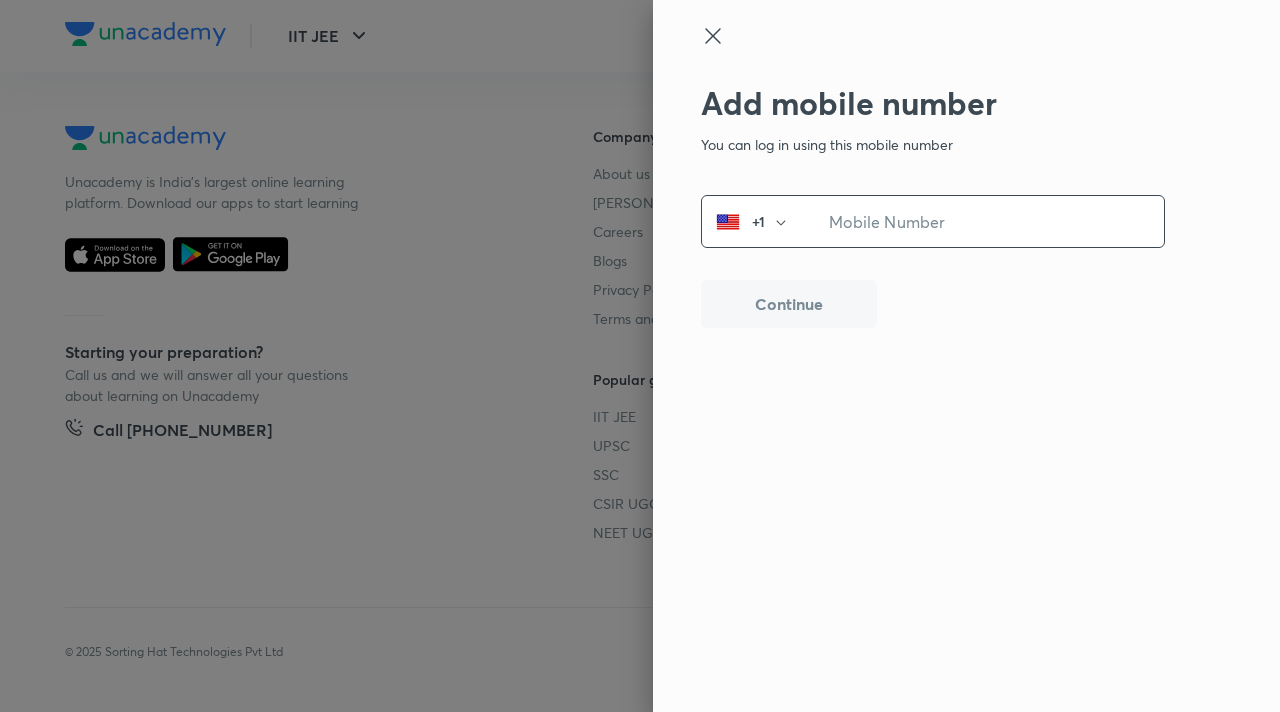 type on "8802292952" 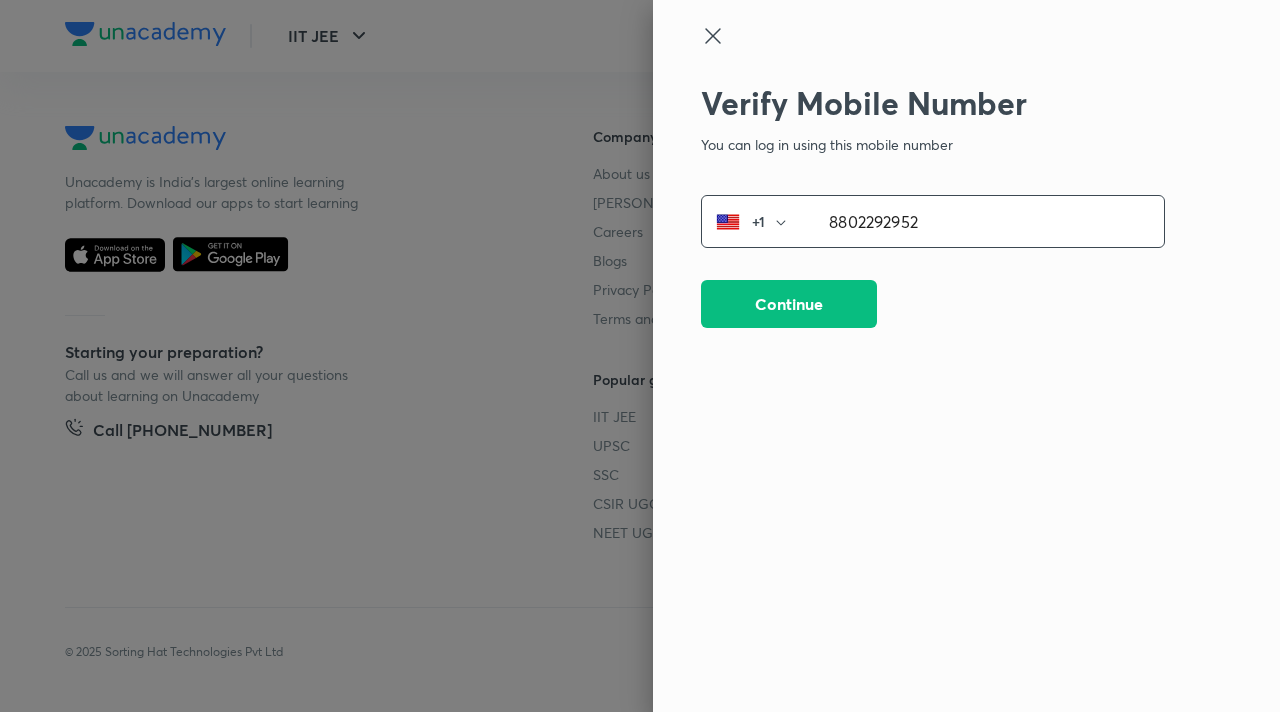 click on "+1" at bounding box center (756, 221) 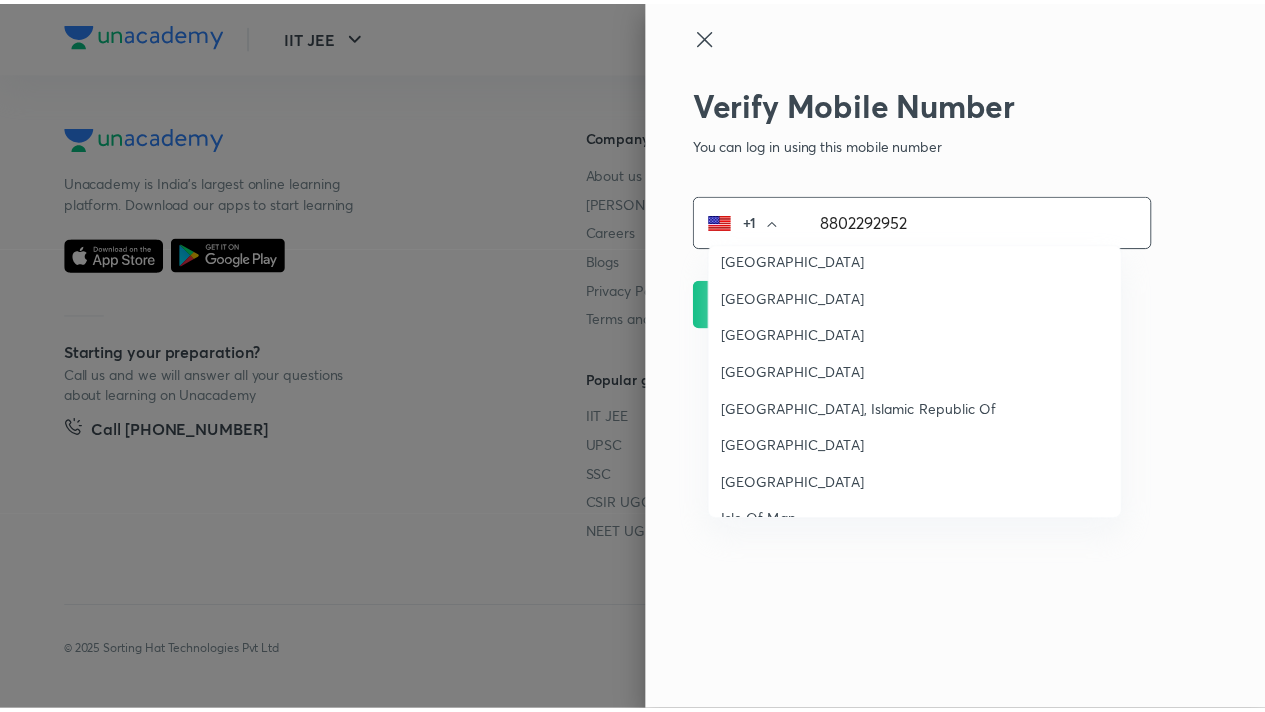 scroll, scrollTop: 2926, scrollLeft: 0, axis: vertical 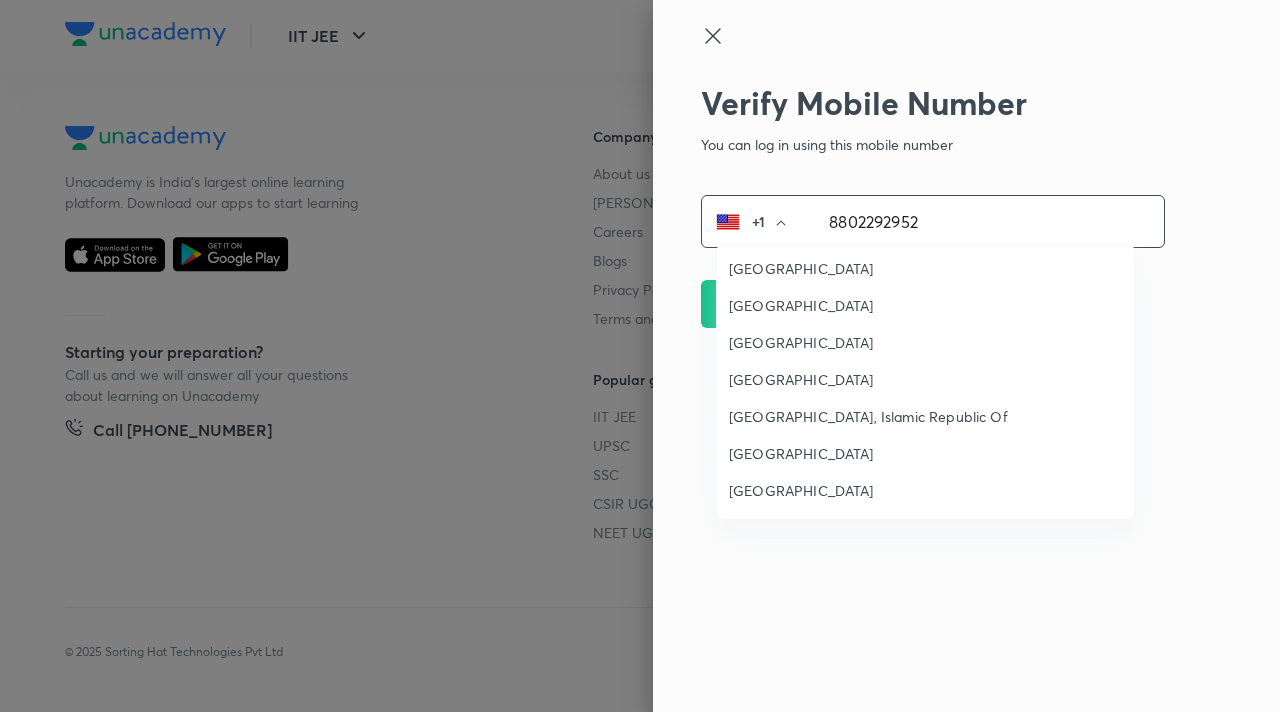 click on "India" at bounding box center (925, 342) 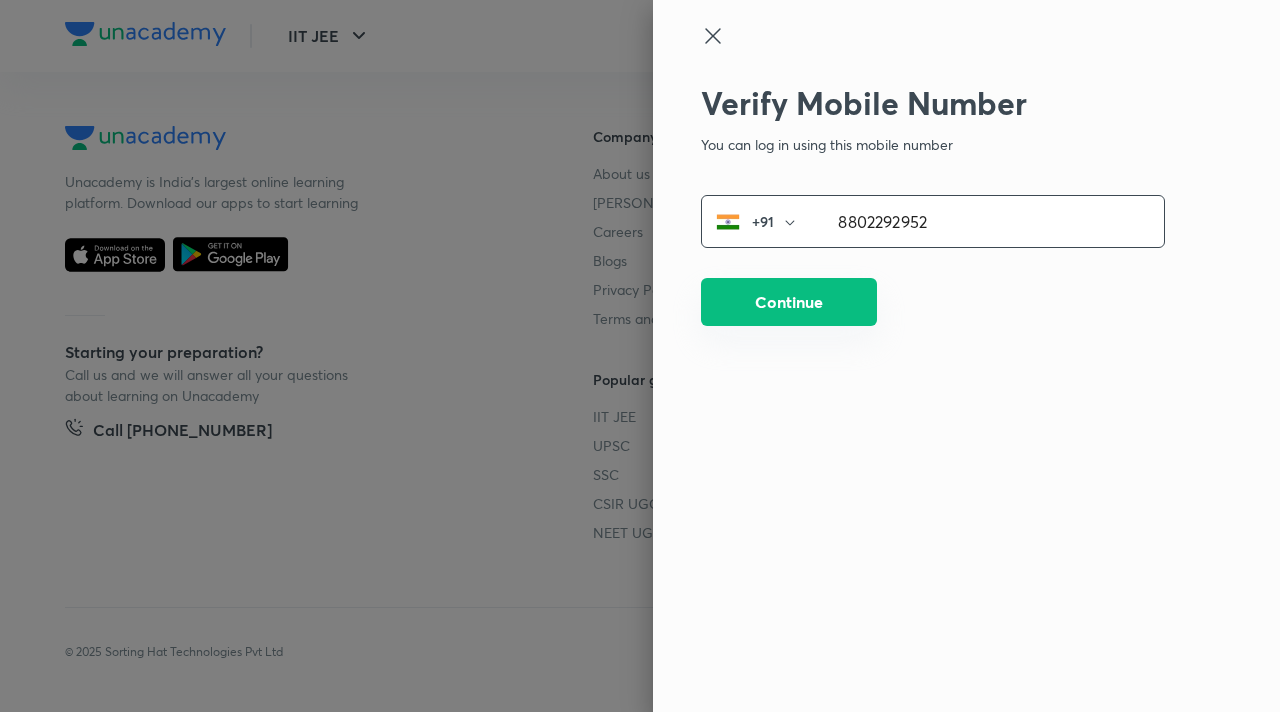 click on "Continue" at bounding box center [789, 302] 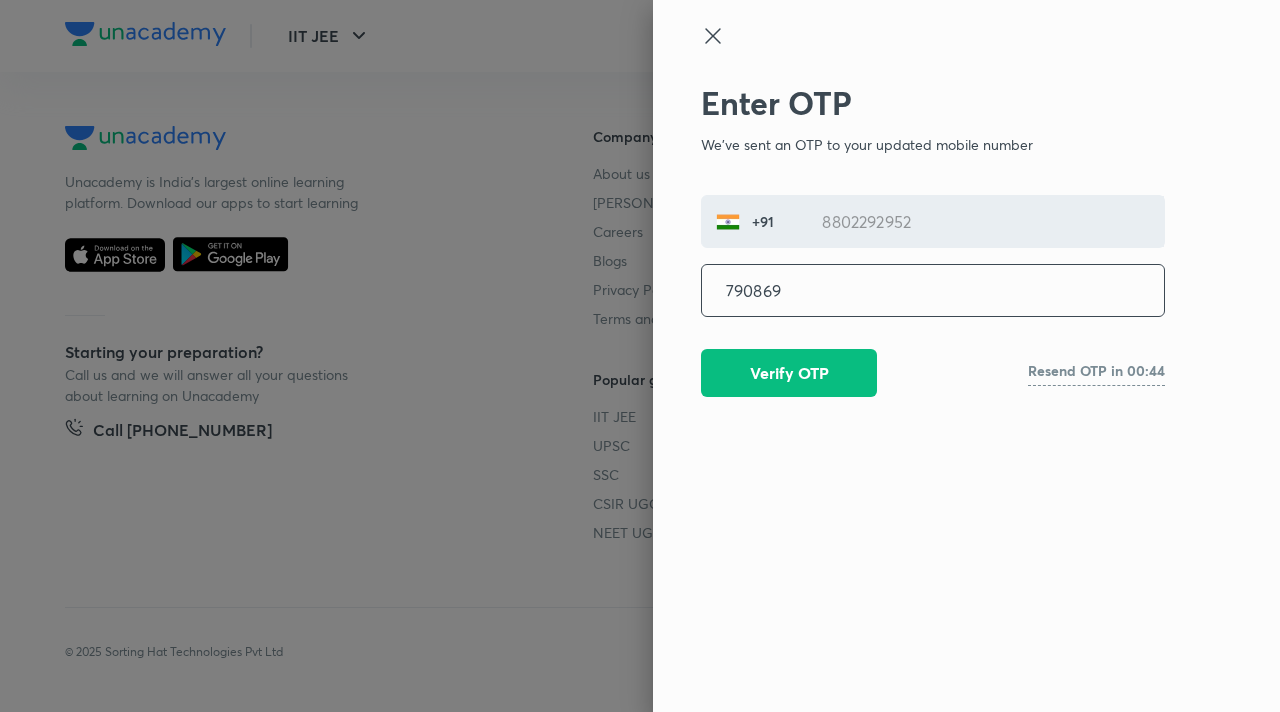 type on "790869" 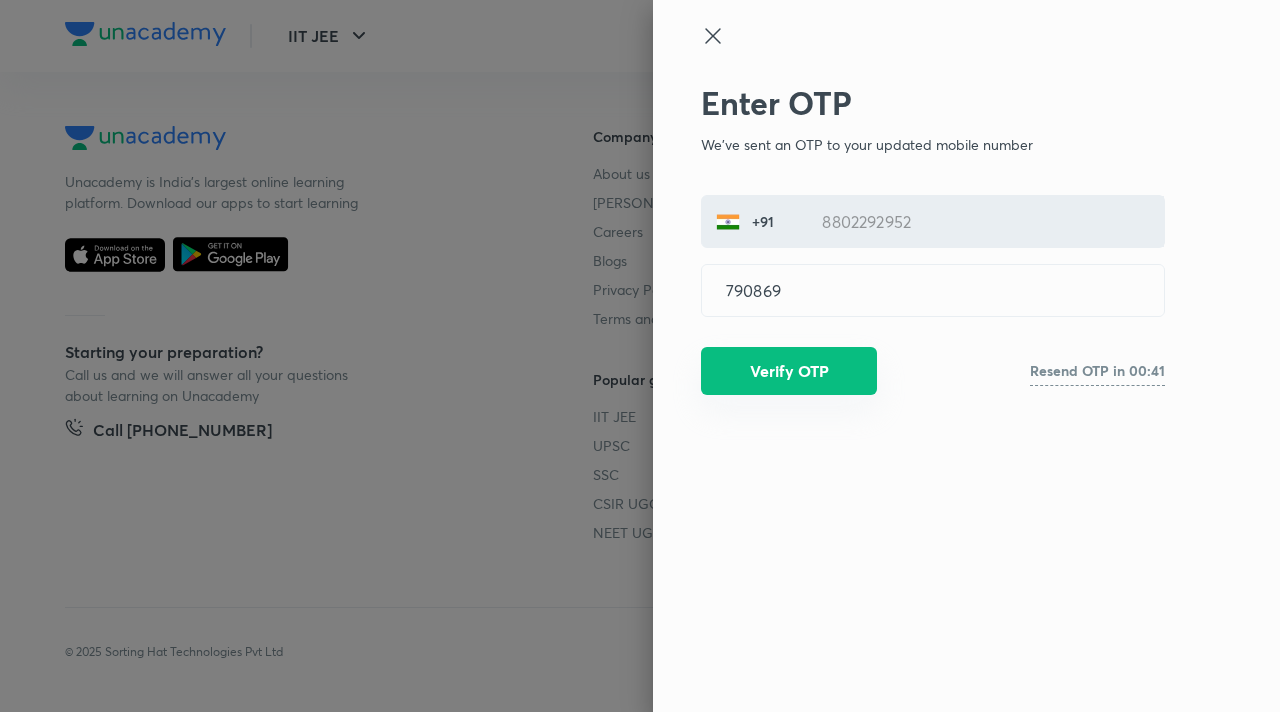 click on "Verify OTP" at bounding box center [789, 371] 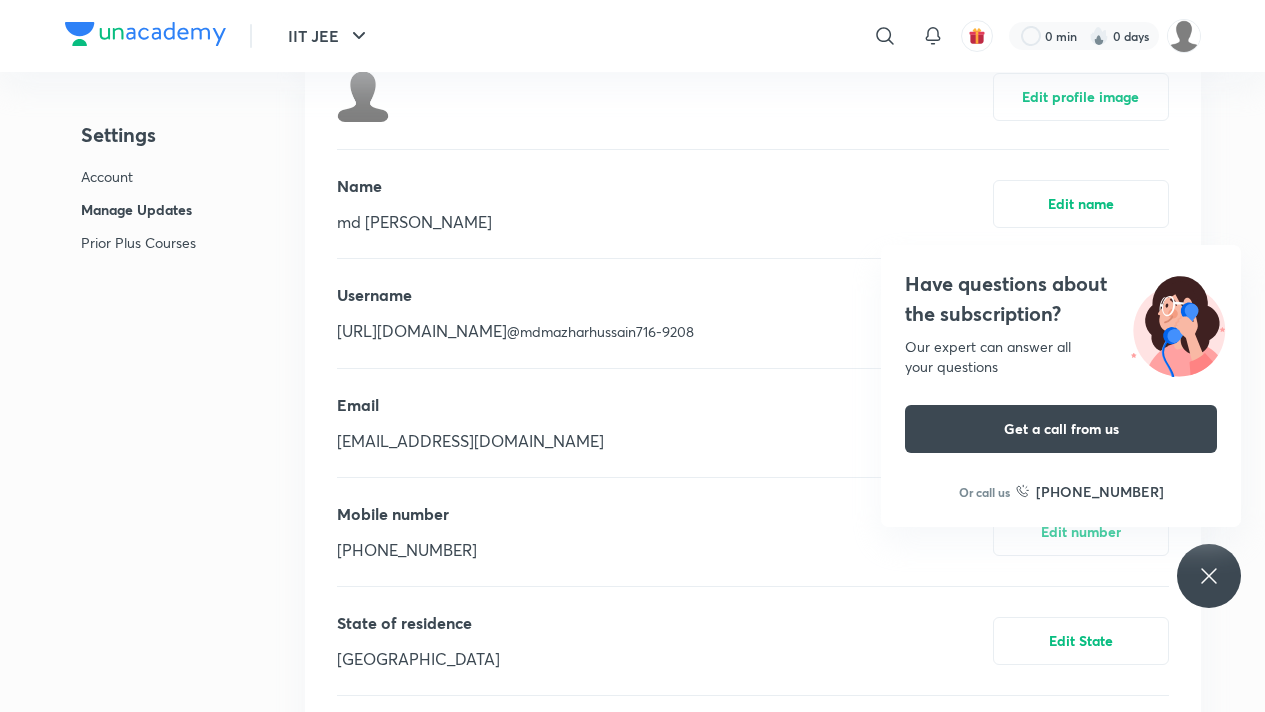 scroll, scrollTop: 0, scrollLeft: 0, axis: both 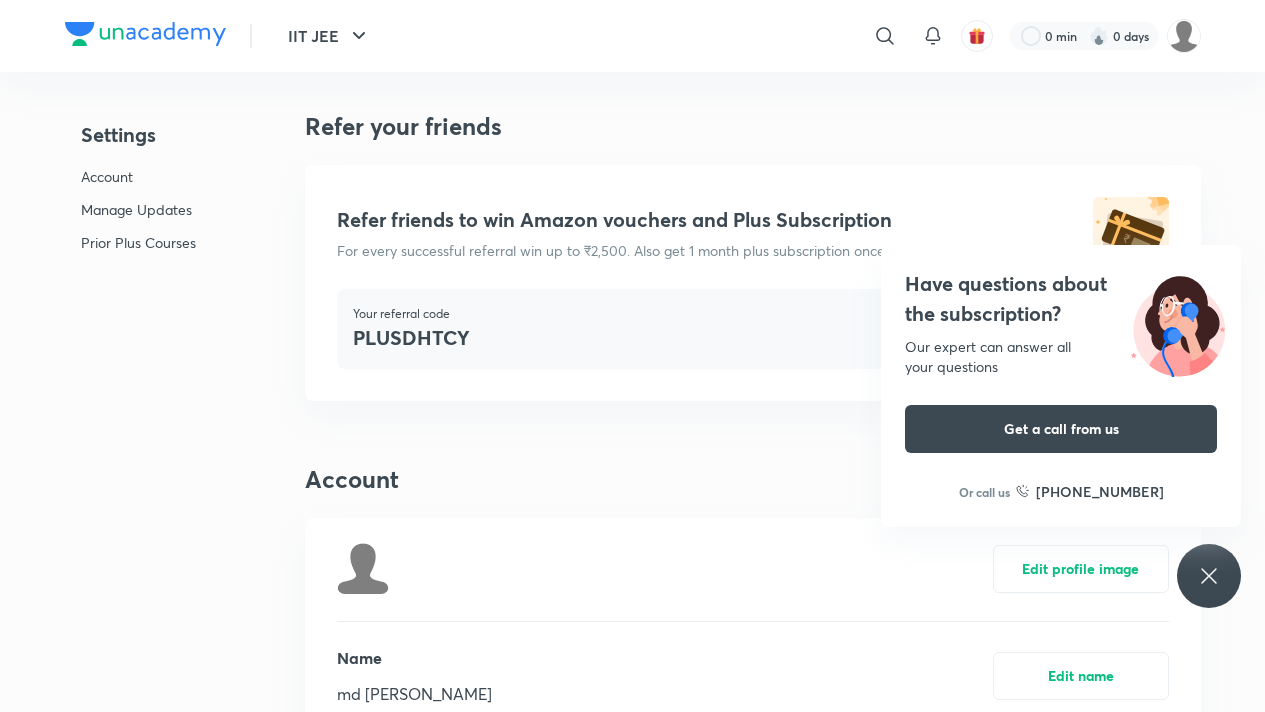 click on "Account" at bounding box center (753, 479) 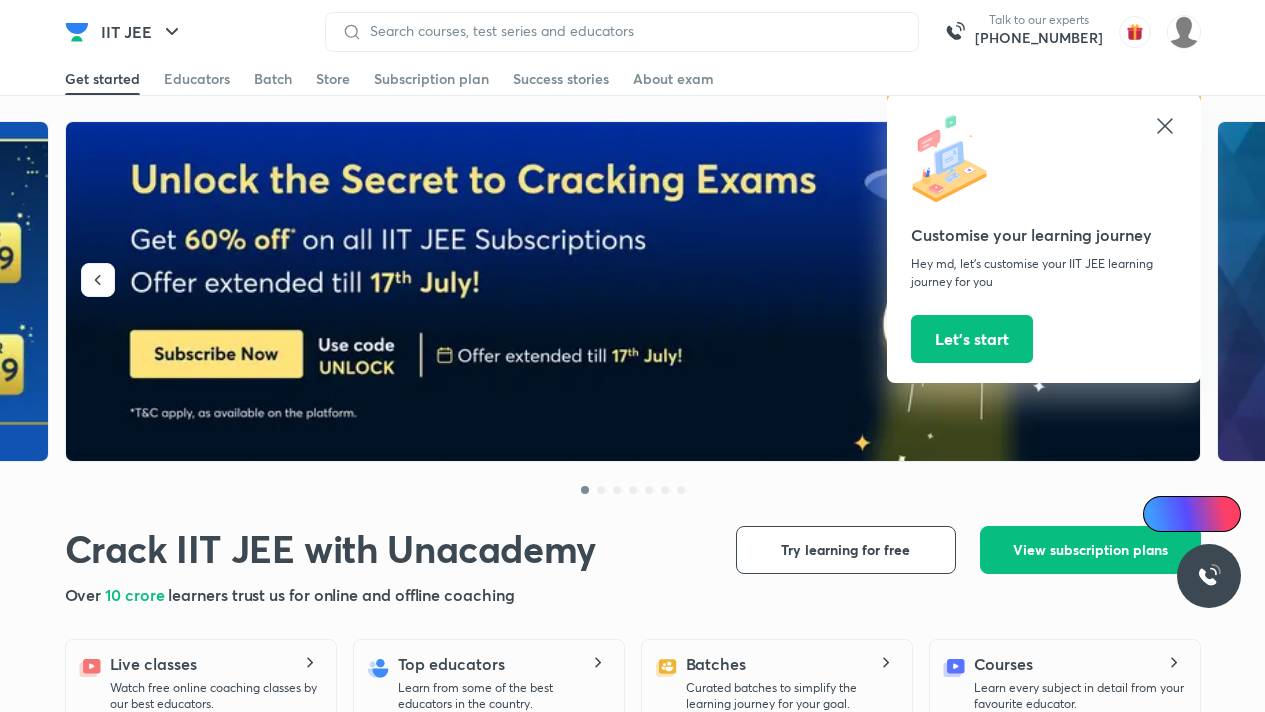 scroll, scrollTop: 0, scrollLeft: 0, axis: both 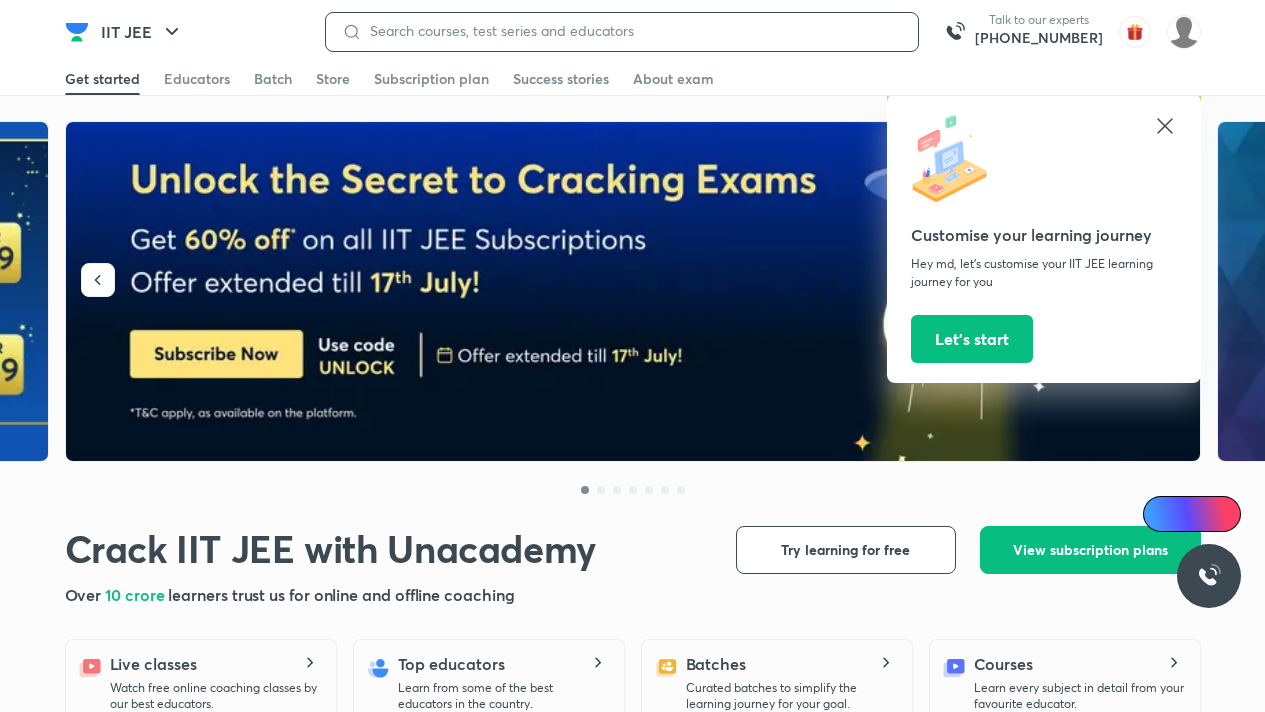 click at bounding box center (632, 31) 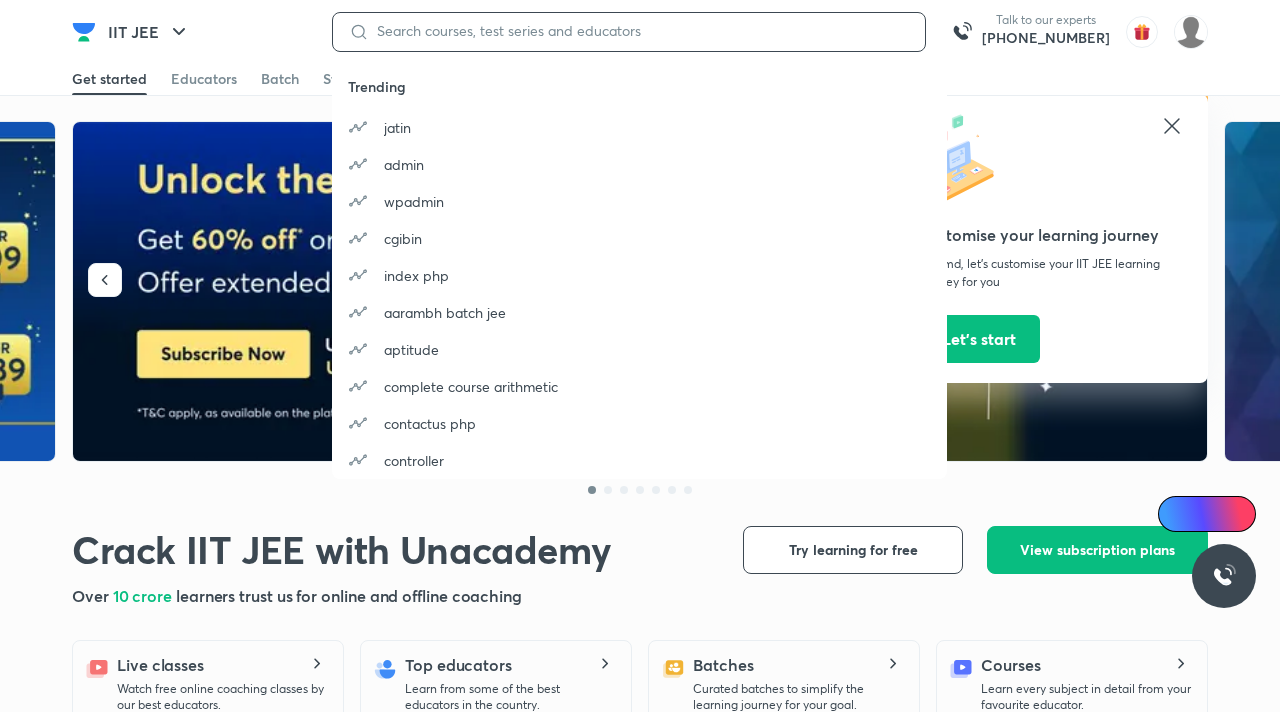 click at bounding box center [639, 31] 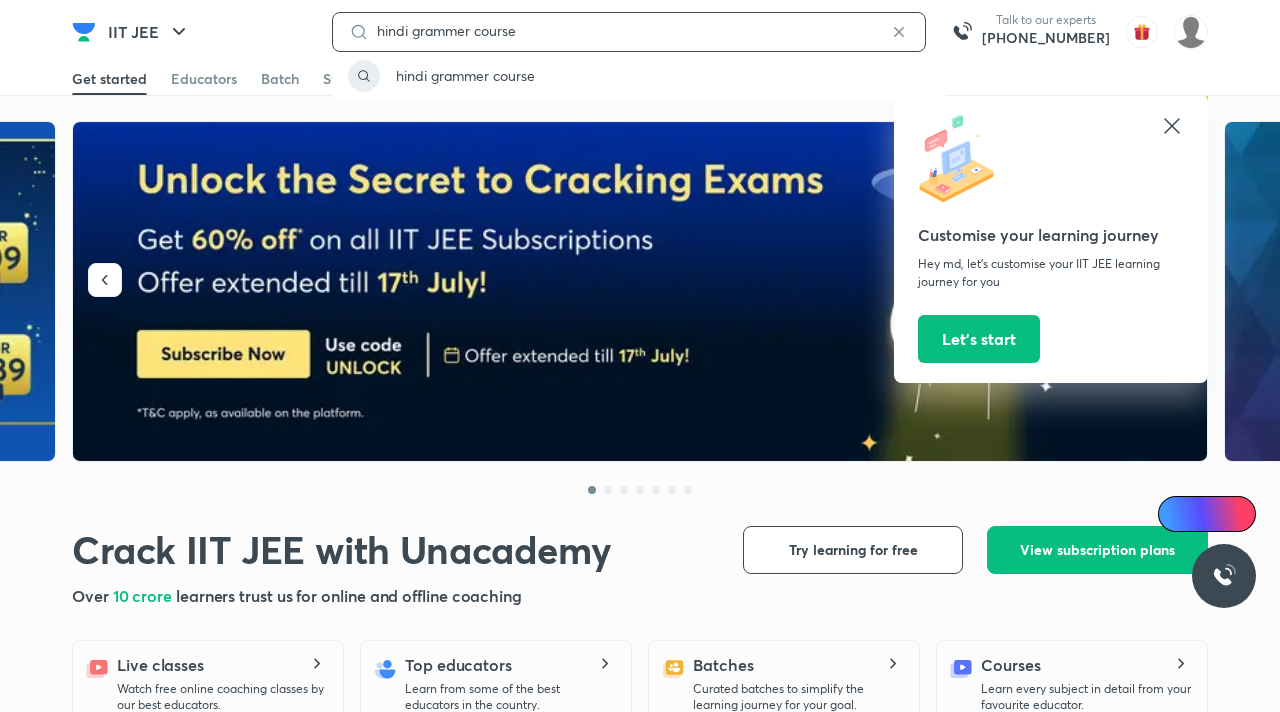 type on "hindi grammer course" 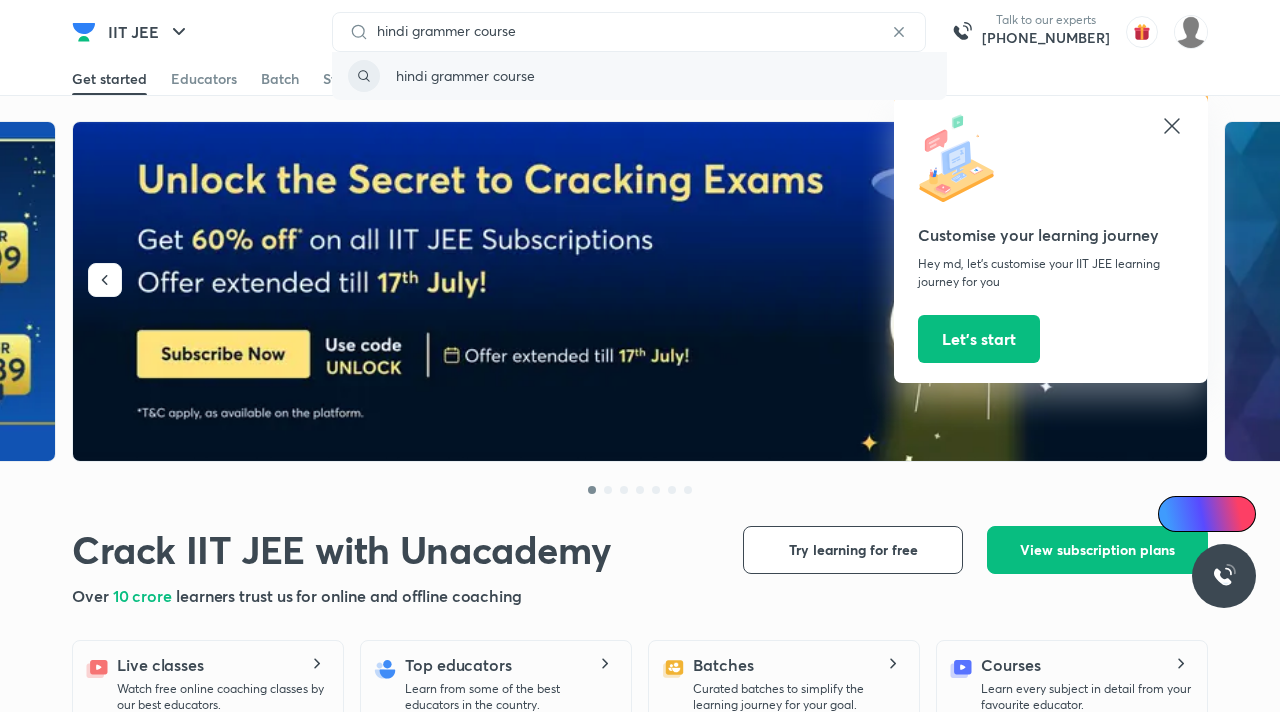 click on "hindi grammer course" at bounding box center [639, 76] 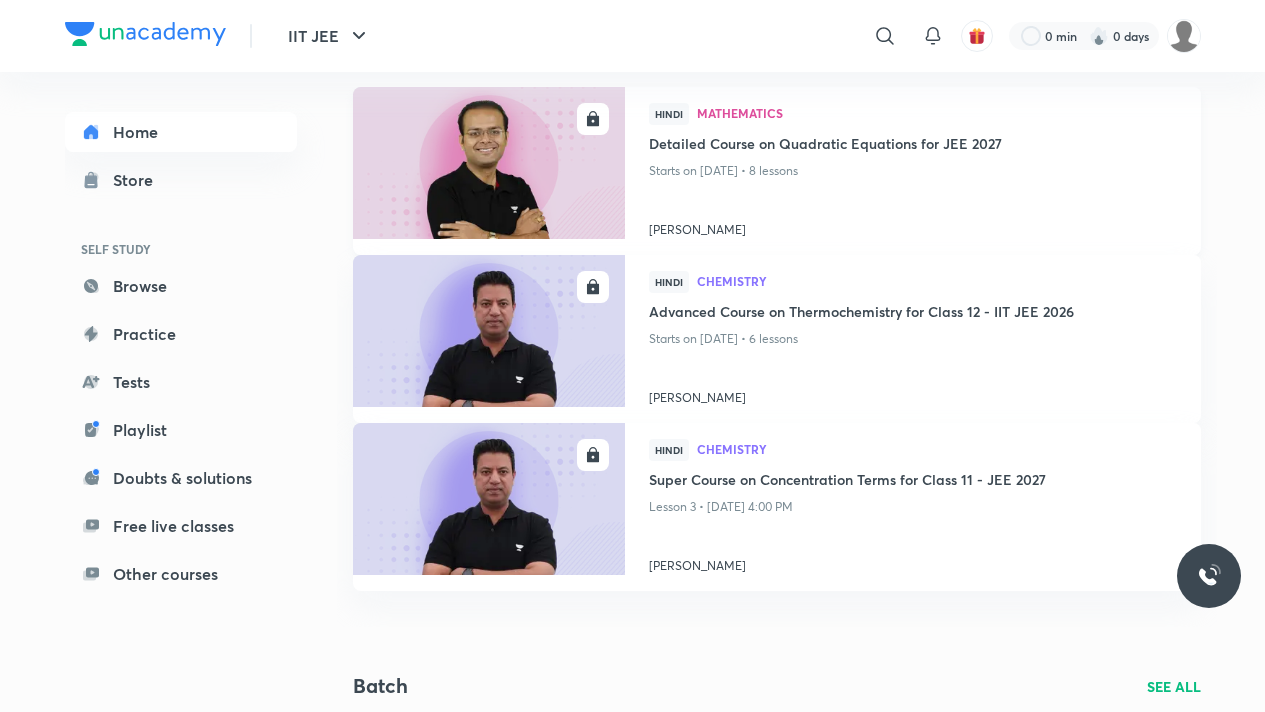 scroll, scrollTop: 0, scrollLeft: 0, axis: both 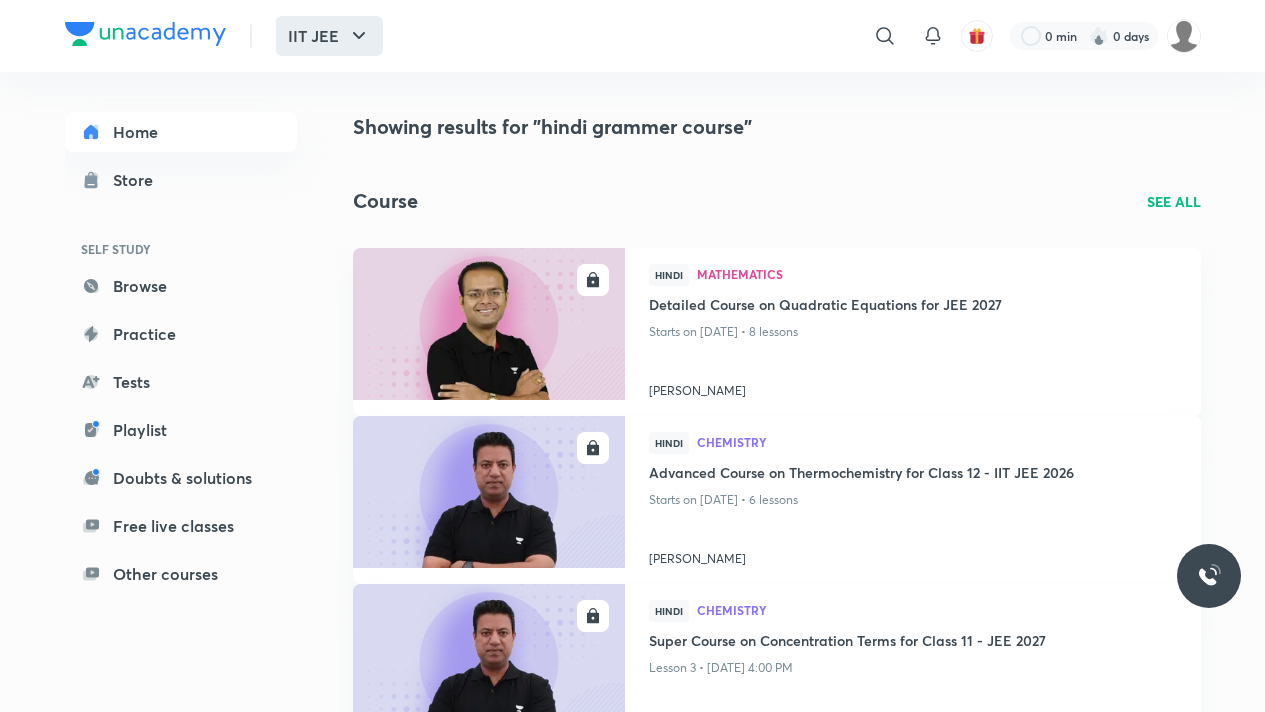 click 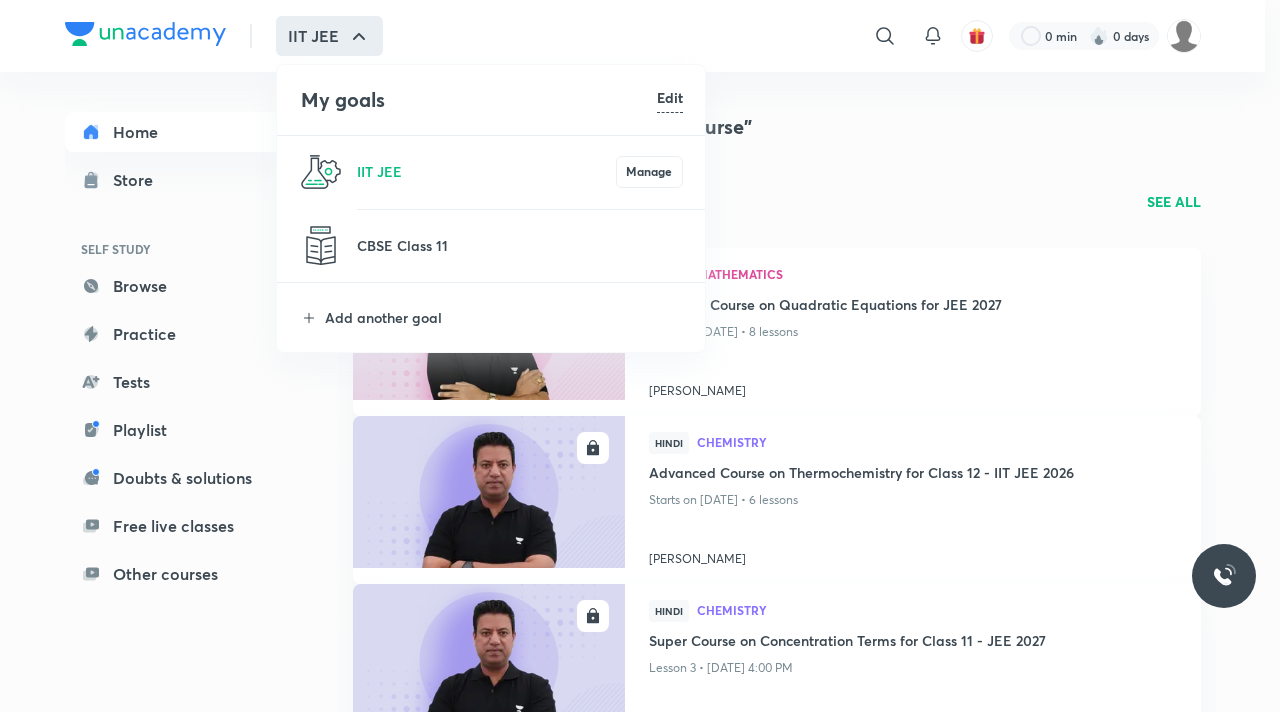 click on "Edit" at bounding box center [670, 97] 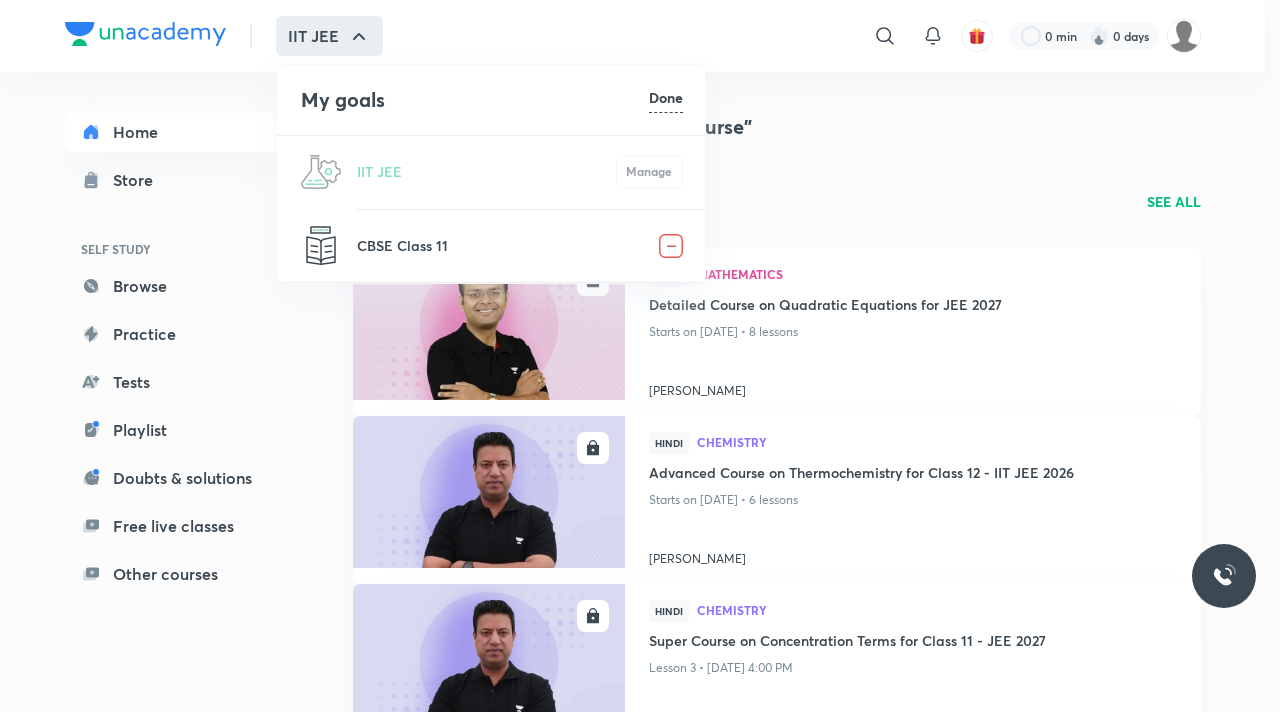 click at bounding box center [671, 246] 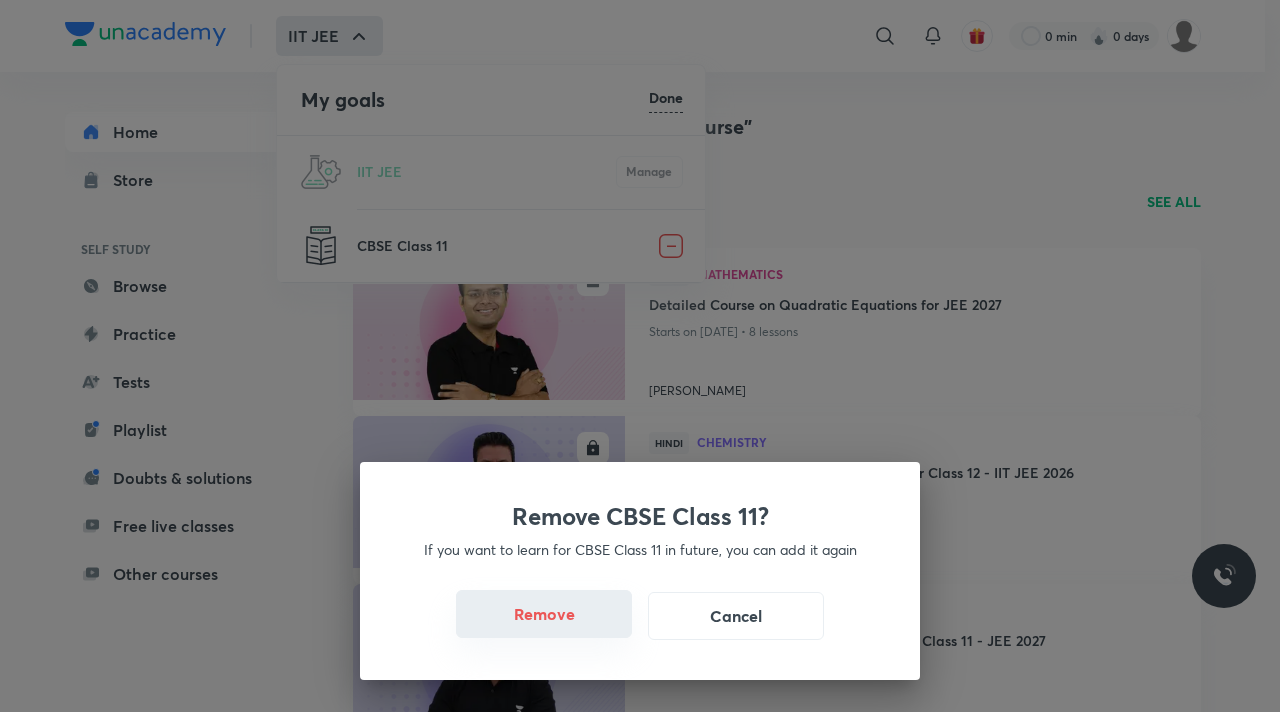 click on "Remove" at bounding box center (544, 614) 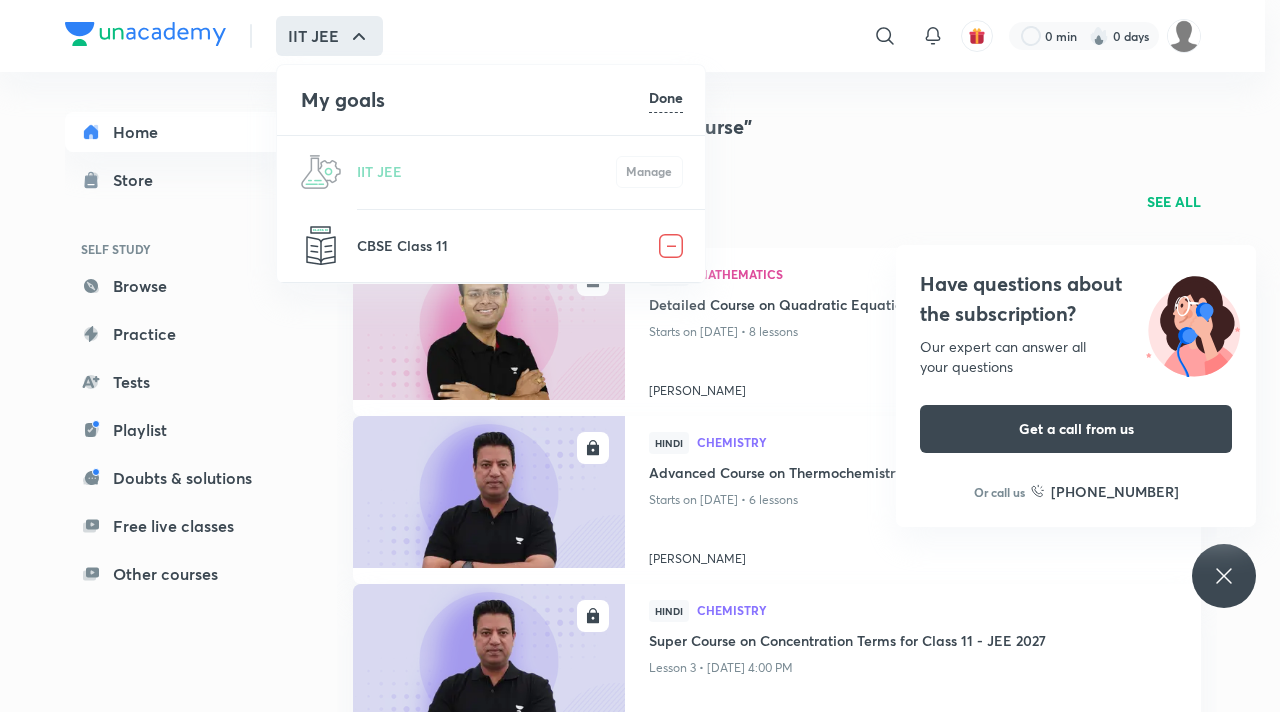 click at bounding box center [671, 246] 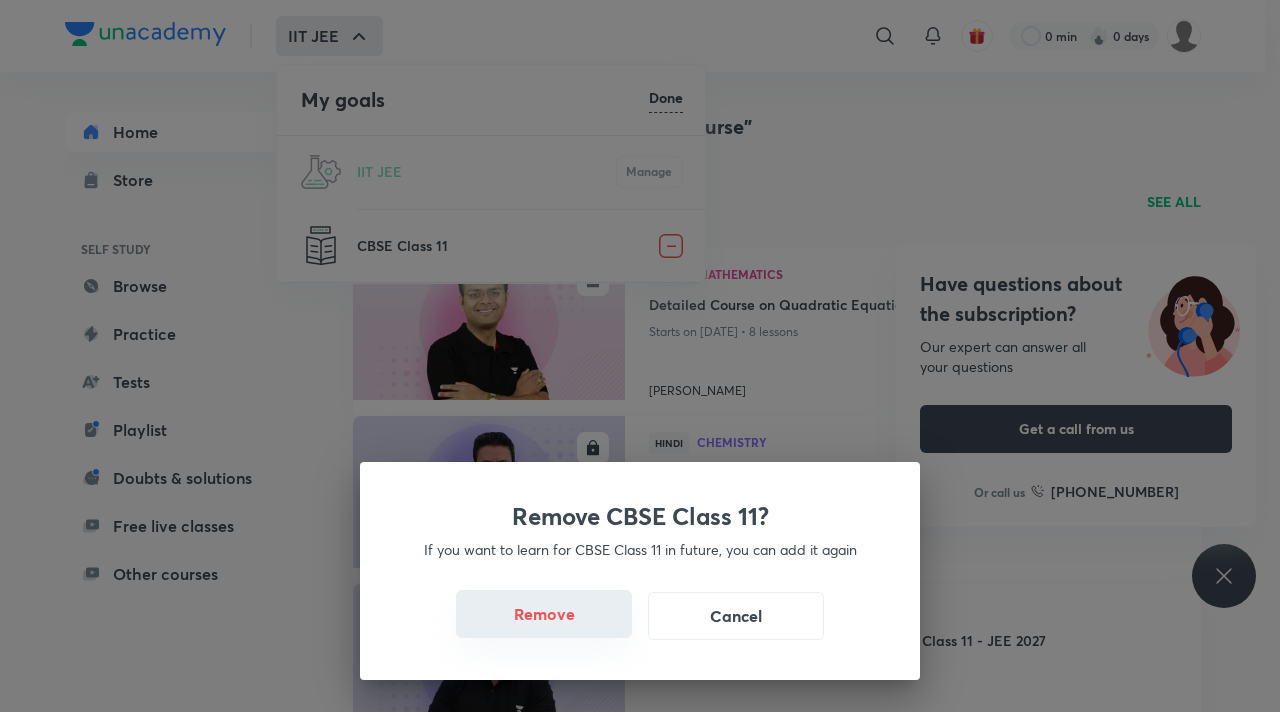 click on "Remove" at bounding box center [544, 614] 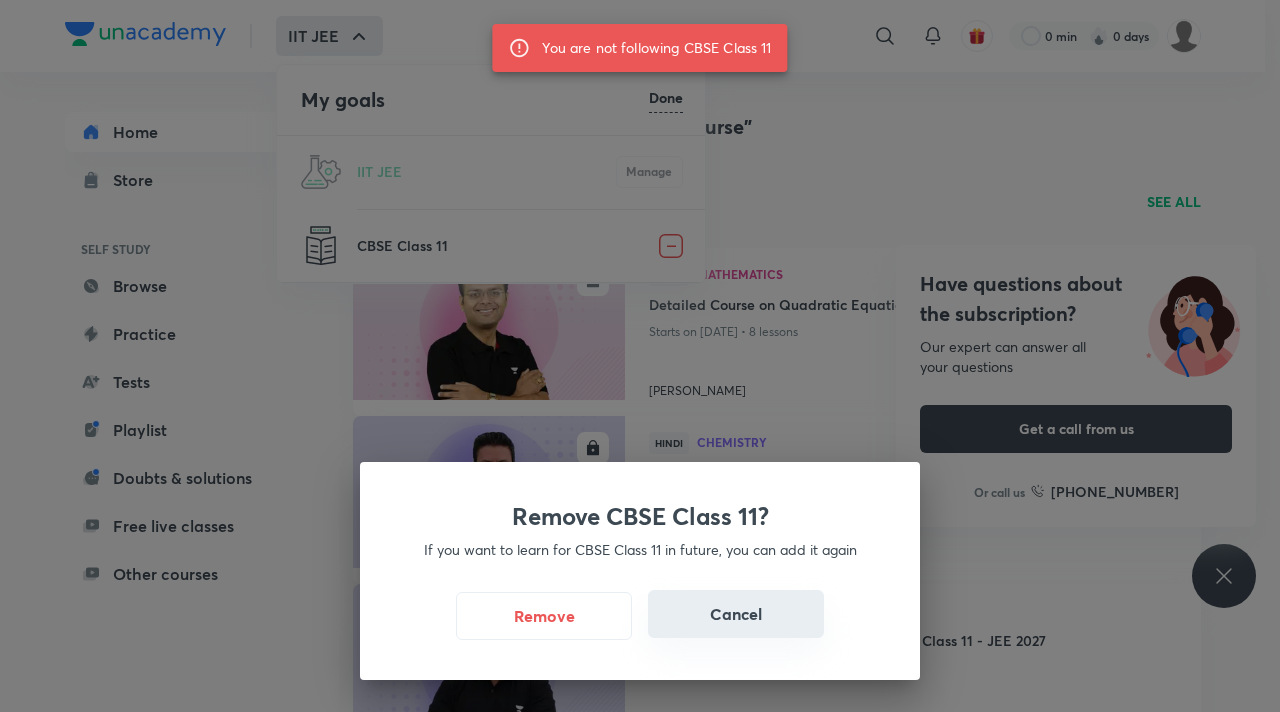 click on "Cancel" at bounding box center (736, 614) 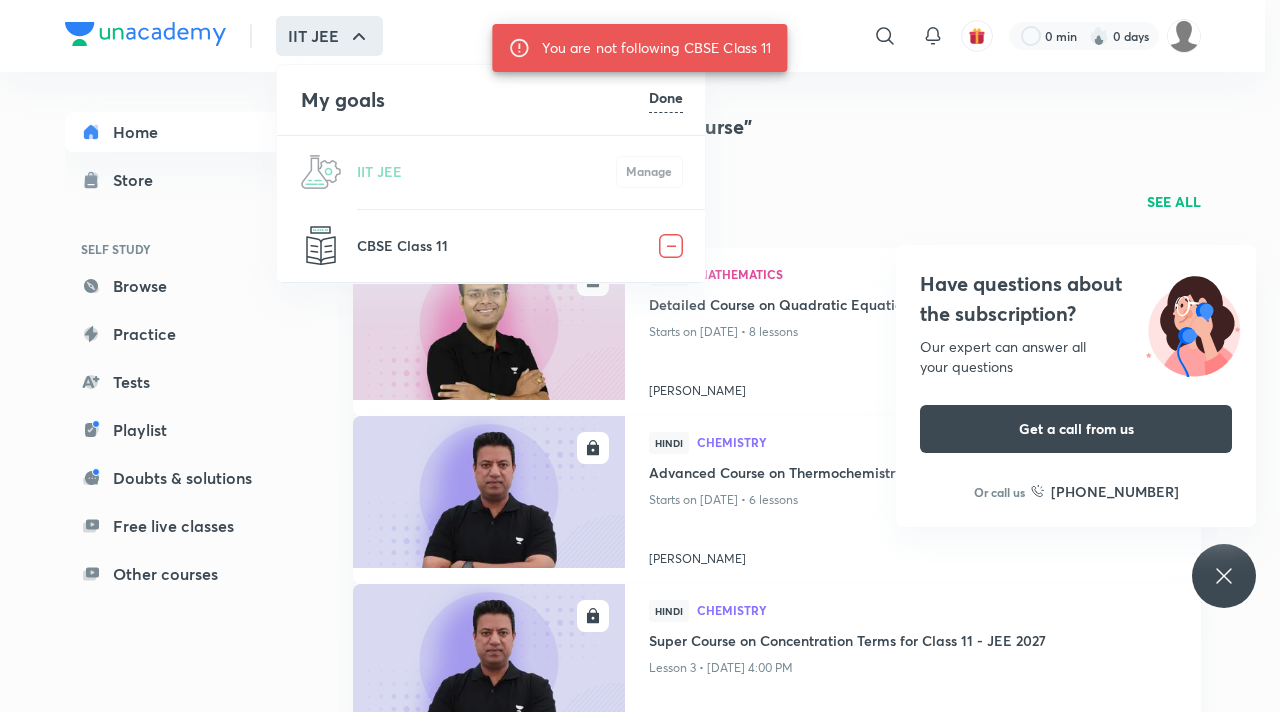 click at bounding box center (671, 246) 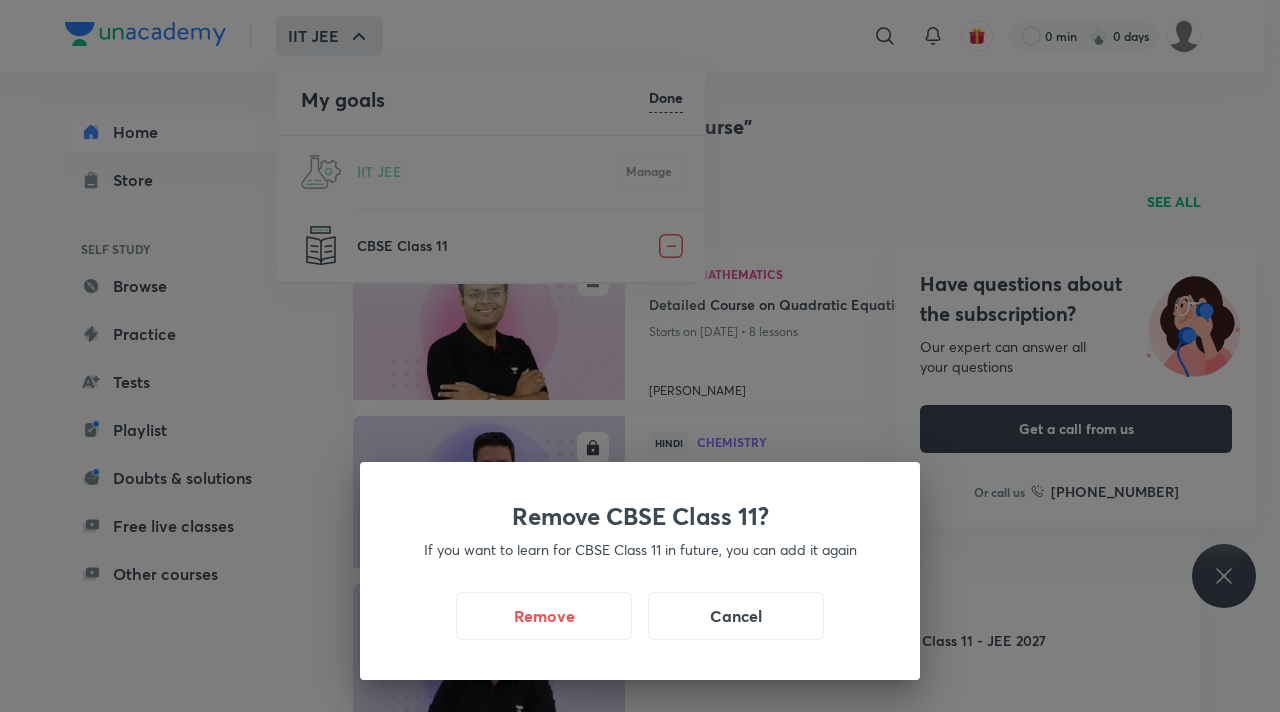 click on "Remove CBSE Class 11? If you want to learn for CBSE Class 11 in future, you can add it again Remove Cancel" at bounding box center [640, 571] 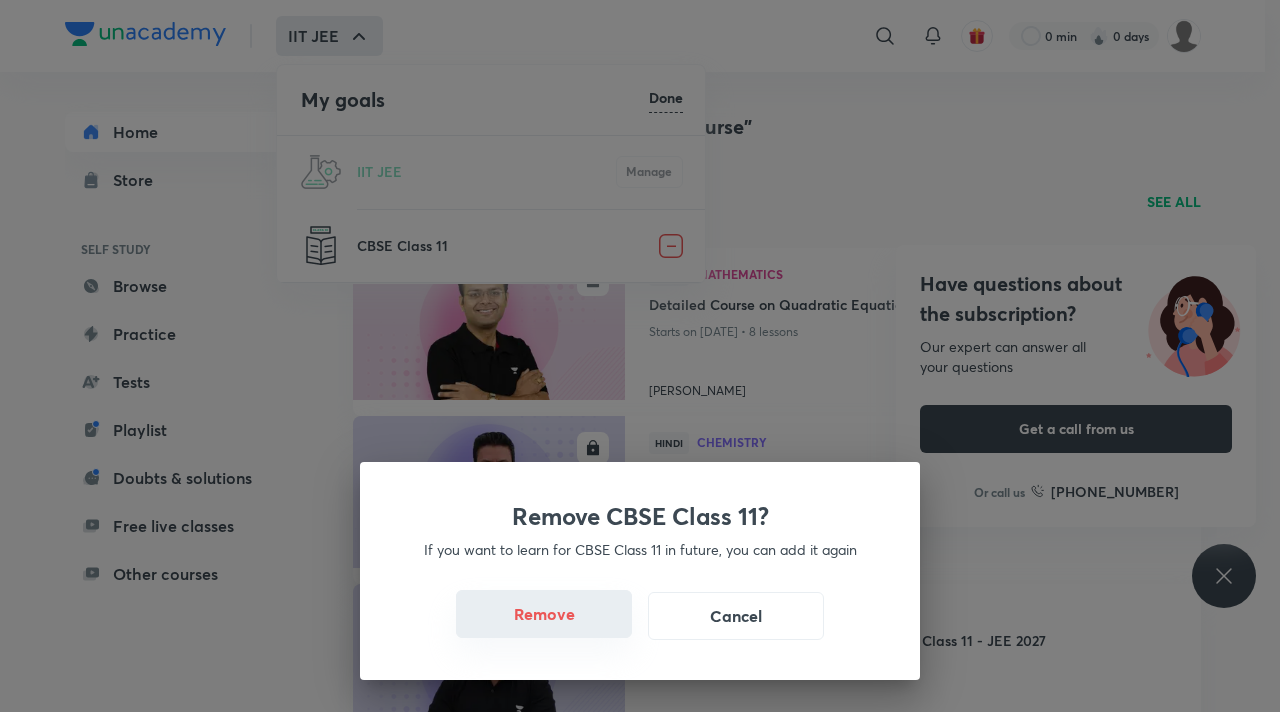 click on "Remove" at bounding box center (544, 614) 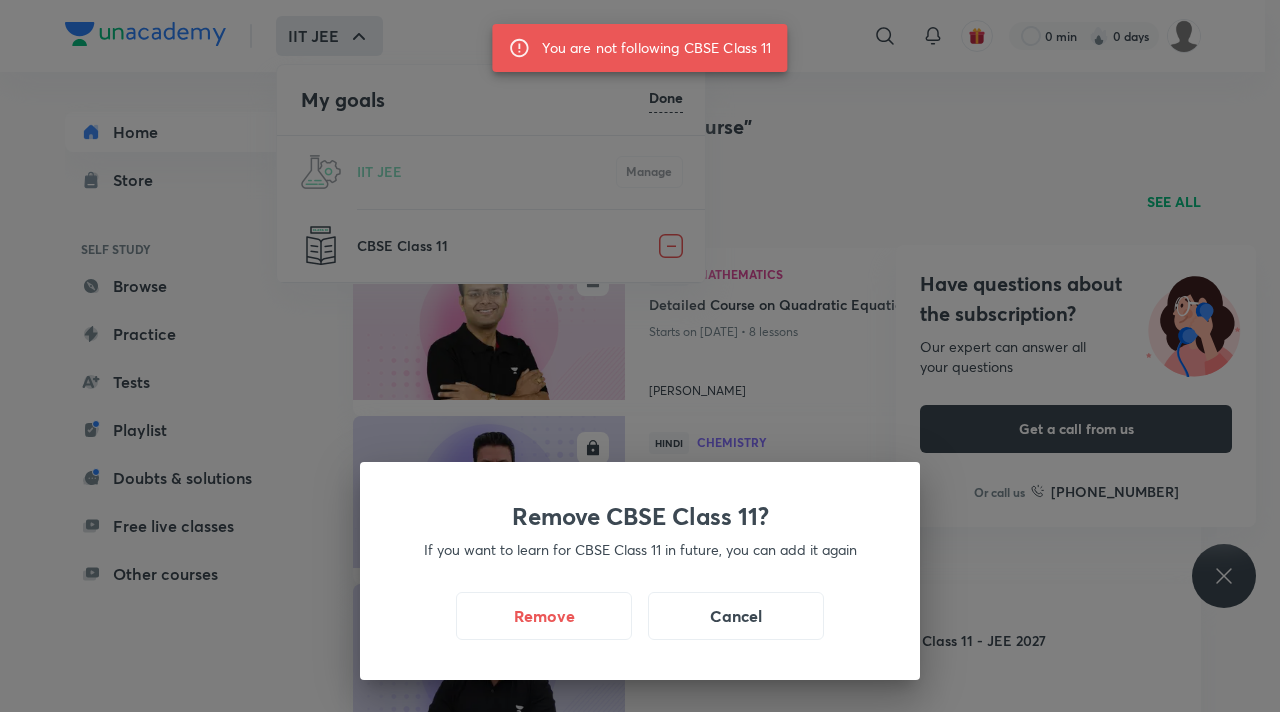 click on "Remove CBSE Class 11? If you want to learn for CBSE Class 11 in future, you can add it again Remove Cancel" at bounding box center (640, 356) 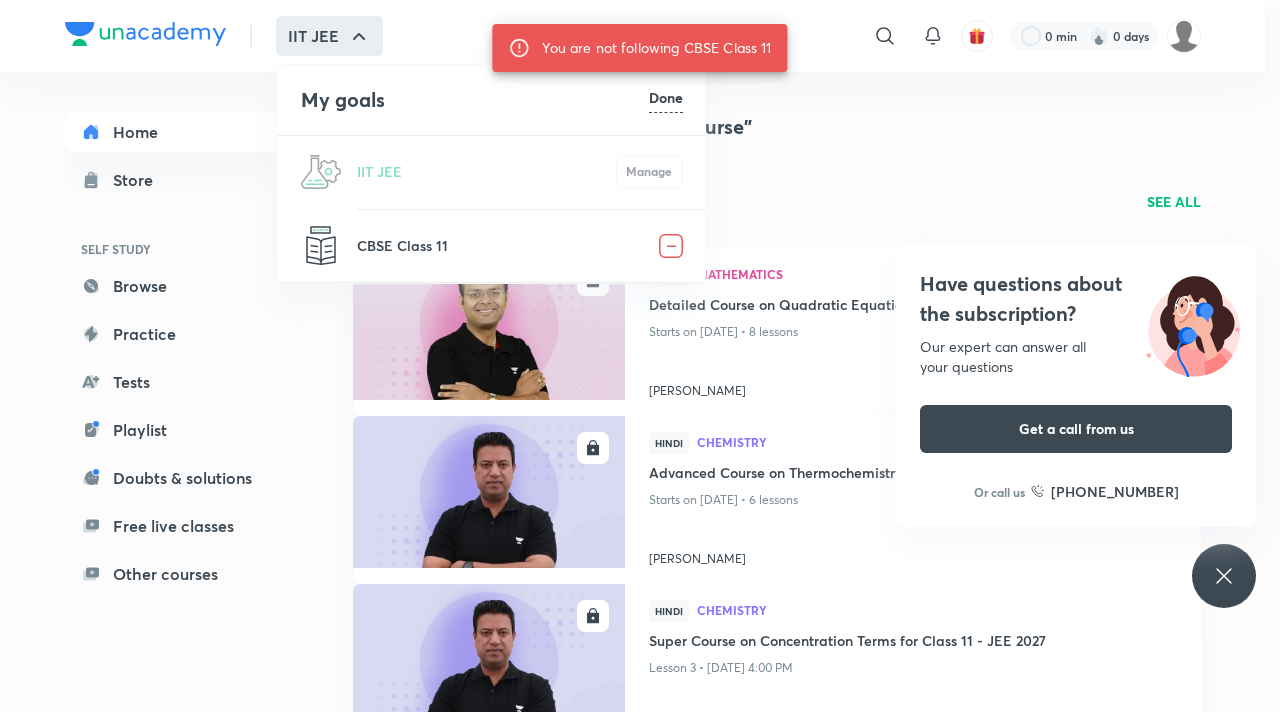 click on "IIT JEE Manage" at bounding box center [492, 172] 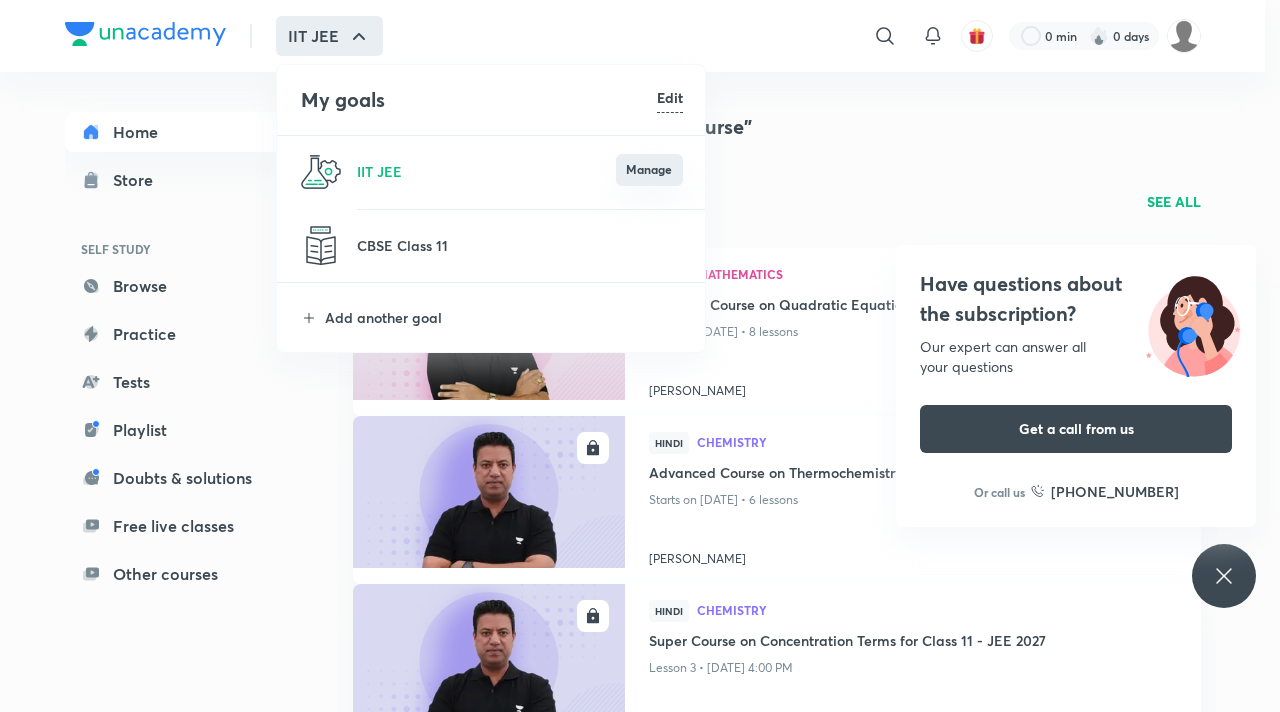 click on "Manage" at bounding box center [649, 170] 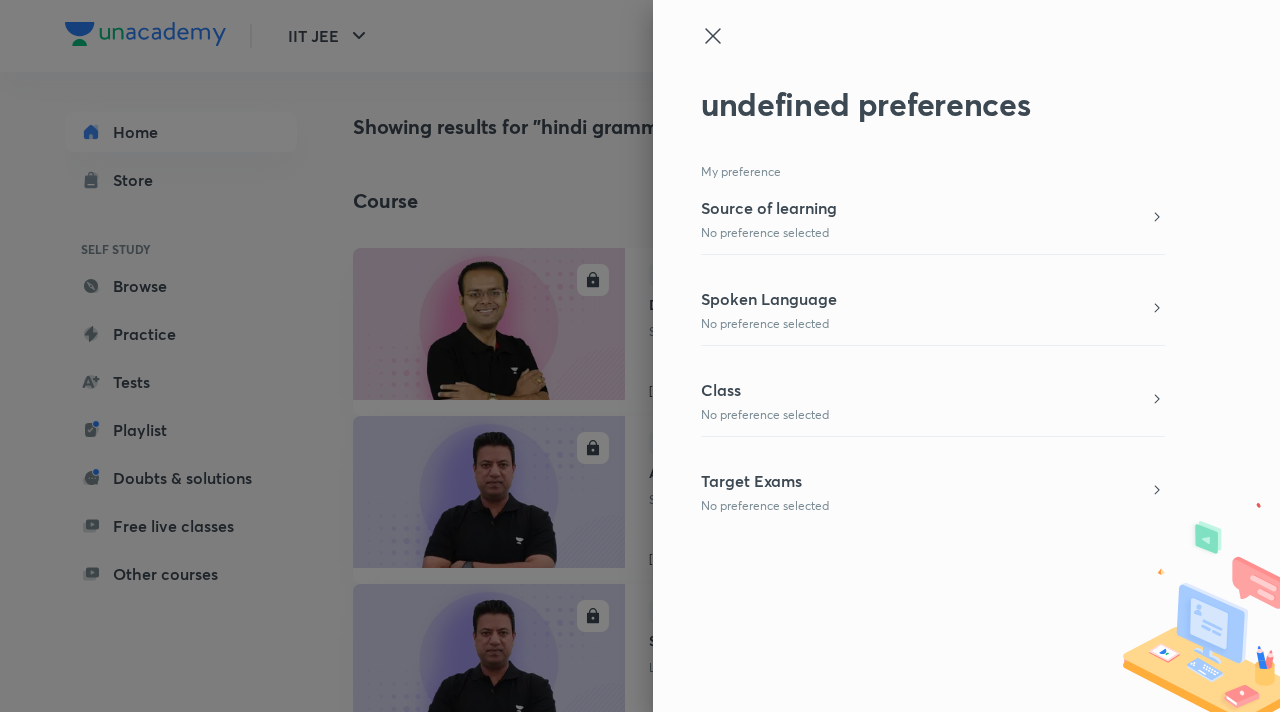 click 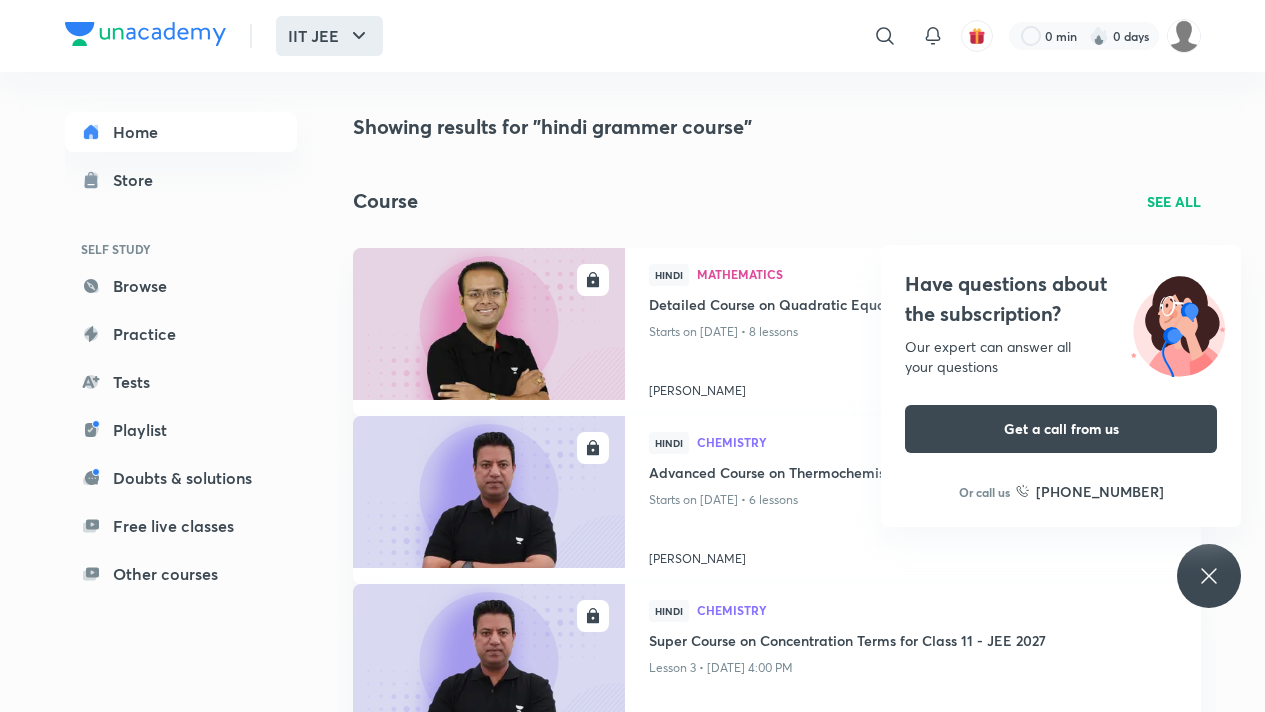 click on "IIT JEE" at bounding box center (329, 36) 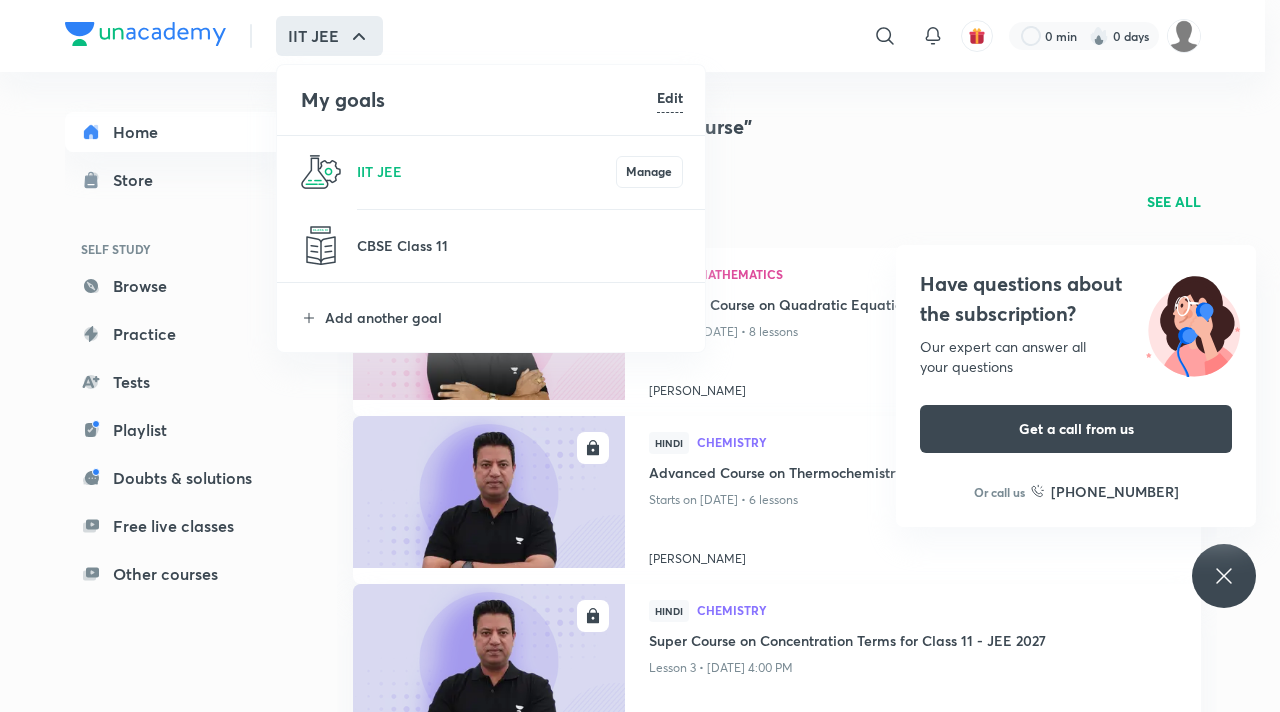 click on "Edit" at bounding box center (670, 97) 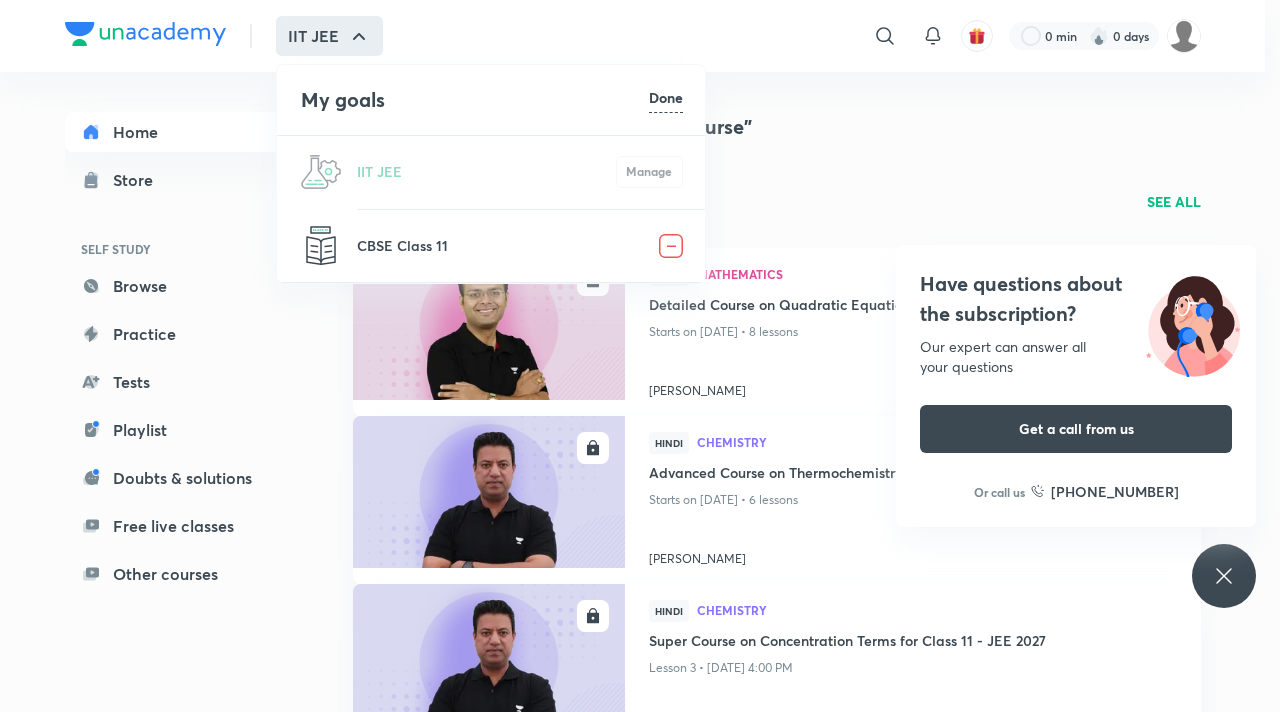 click at bounding box center [671, 246] 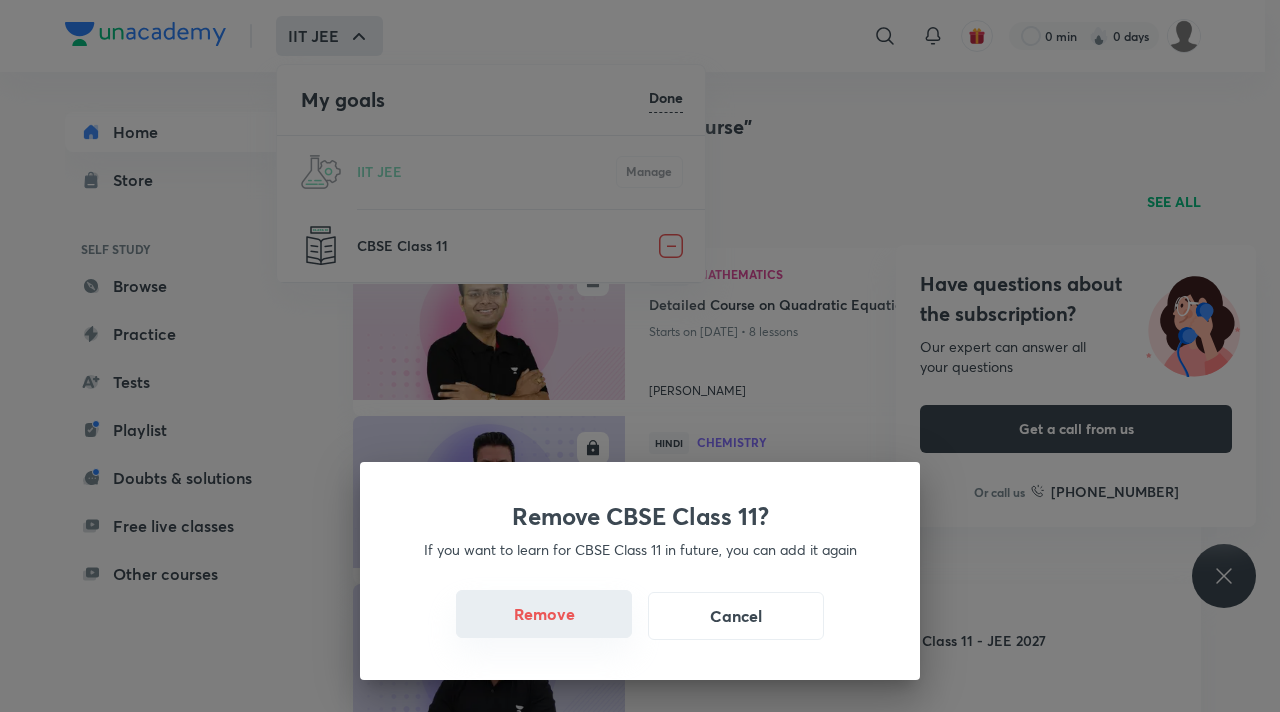 click on "Remove" at bounding box center (544, 614) 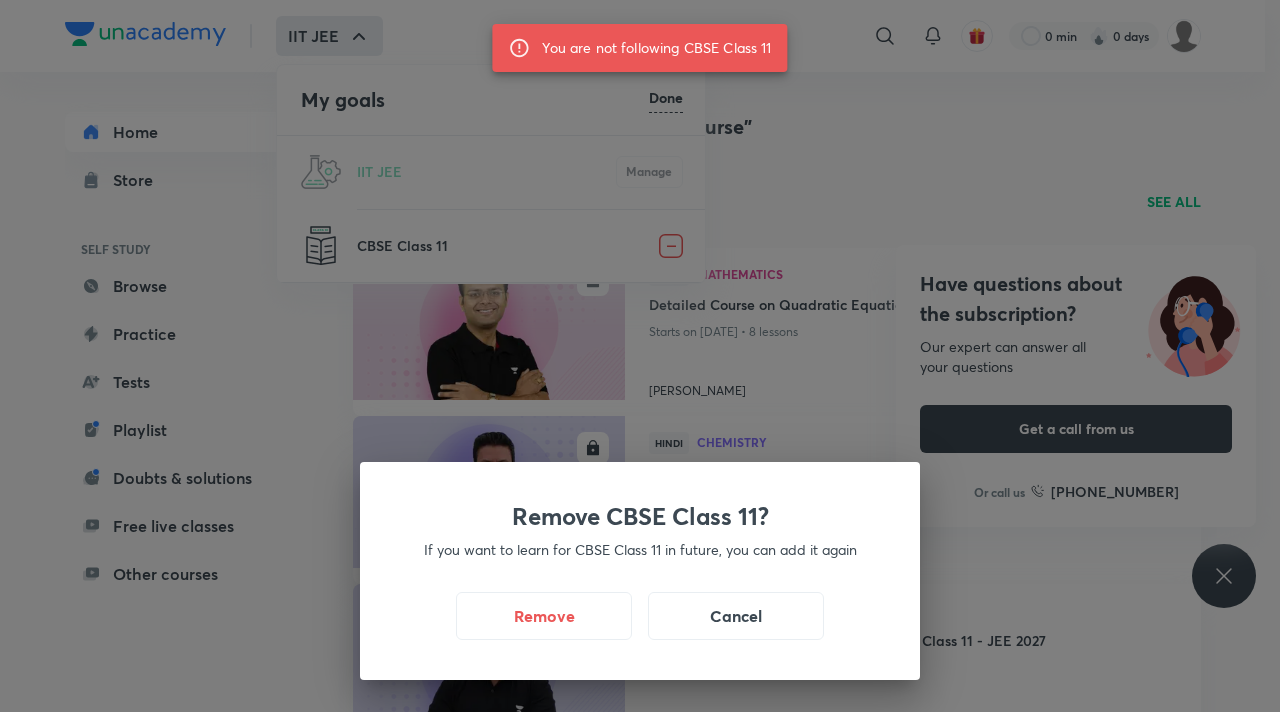 click on "Remove CBSE Class 11? If you want to learn for CBSE Class 11 in future, you can add it again Remove Cancel" at bounding box center (640, 356) 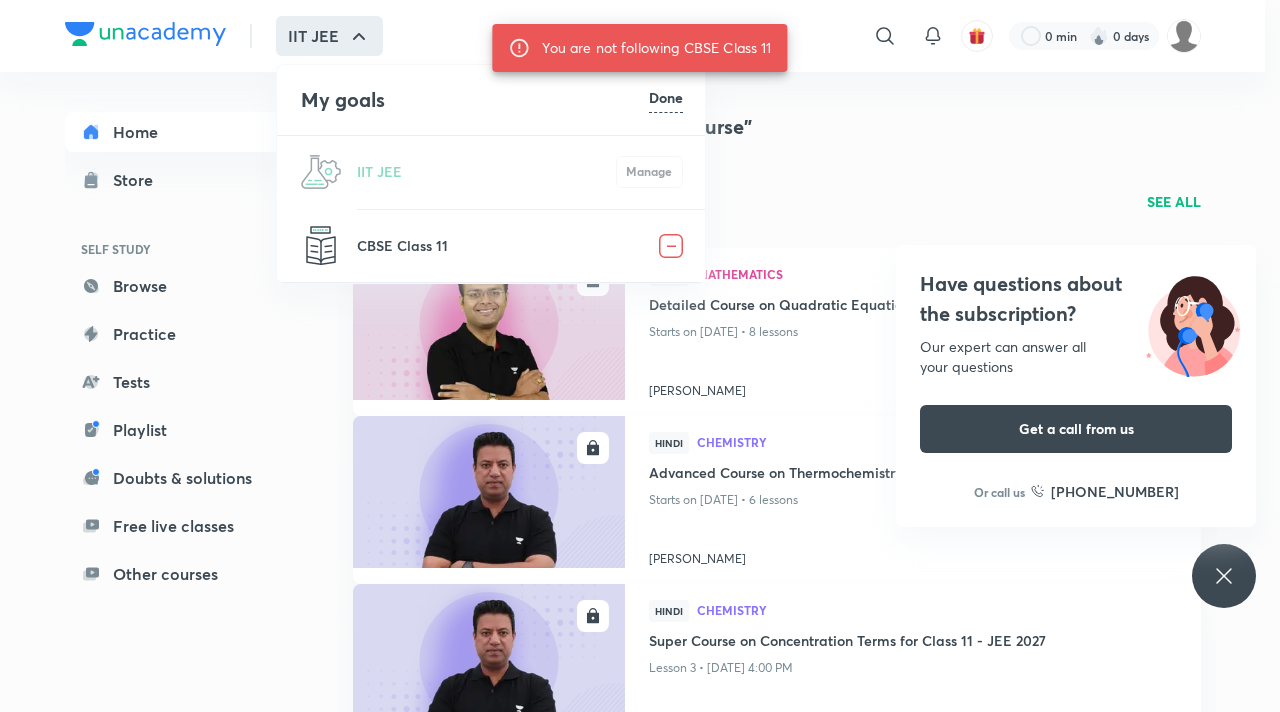 click on "Done" at bounding box center [666, 97] 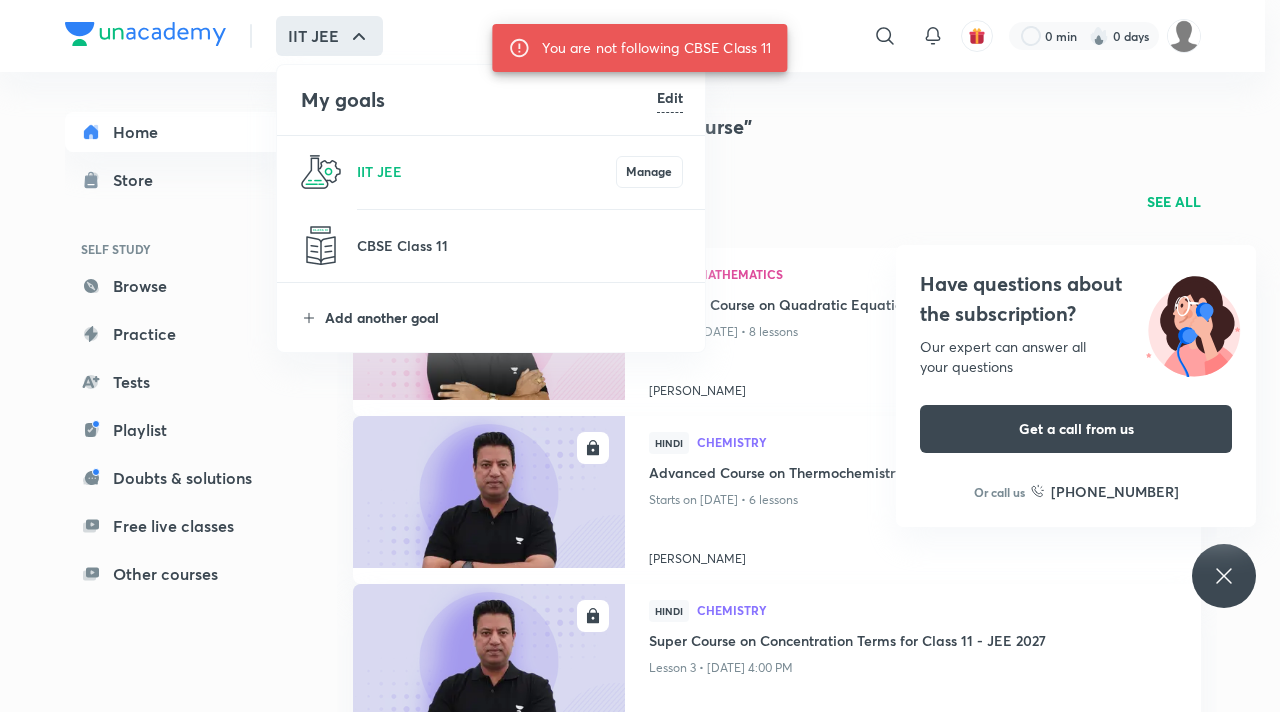 click on "Add another goal" at bounding box center (504, 317) 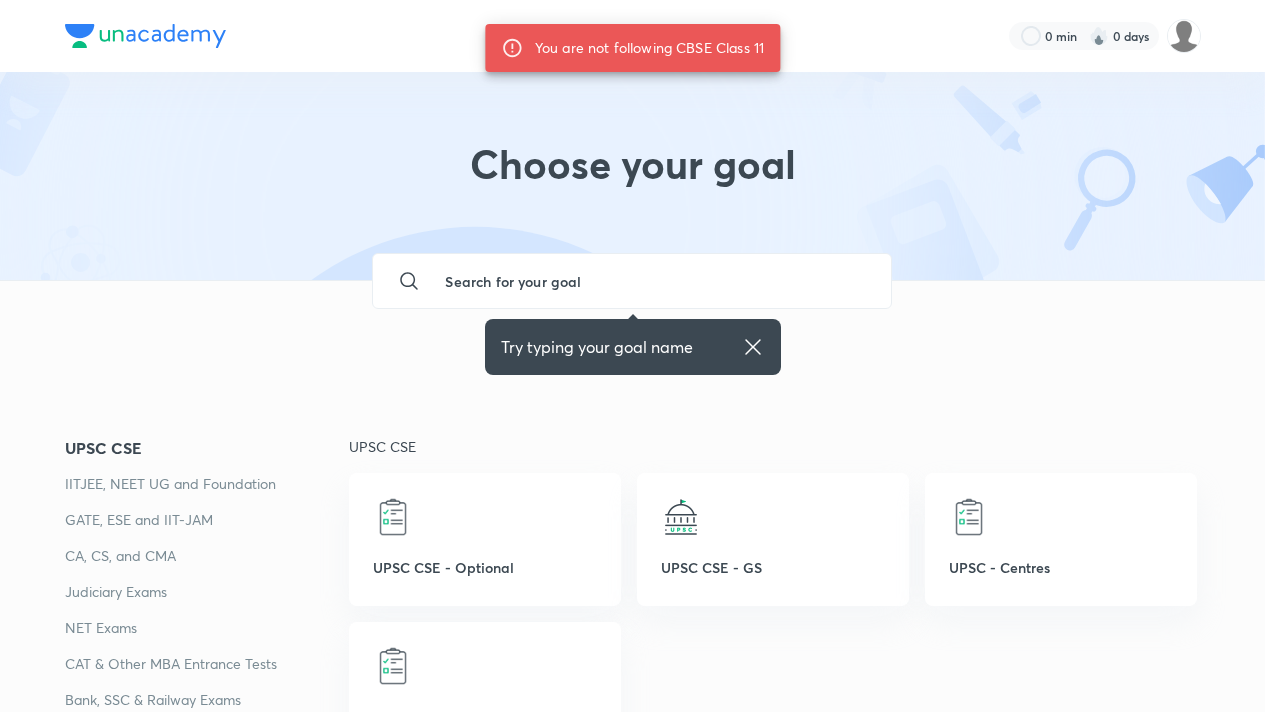 click at bounding box center [652, 281] 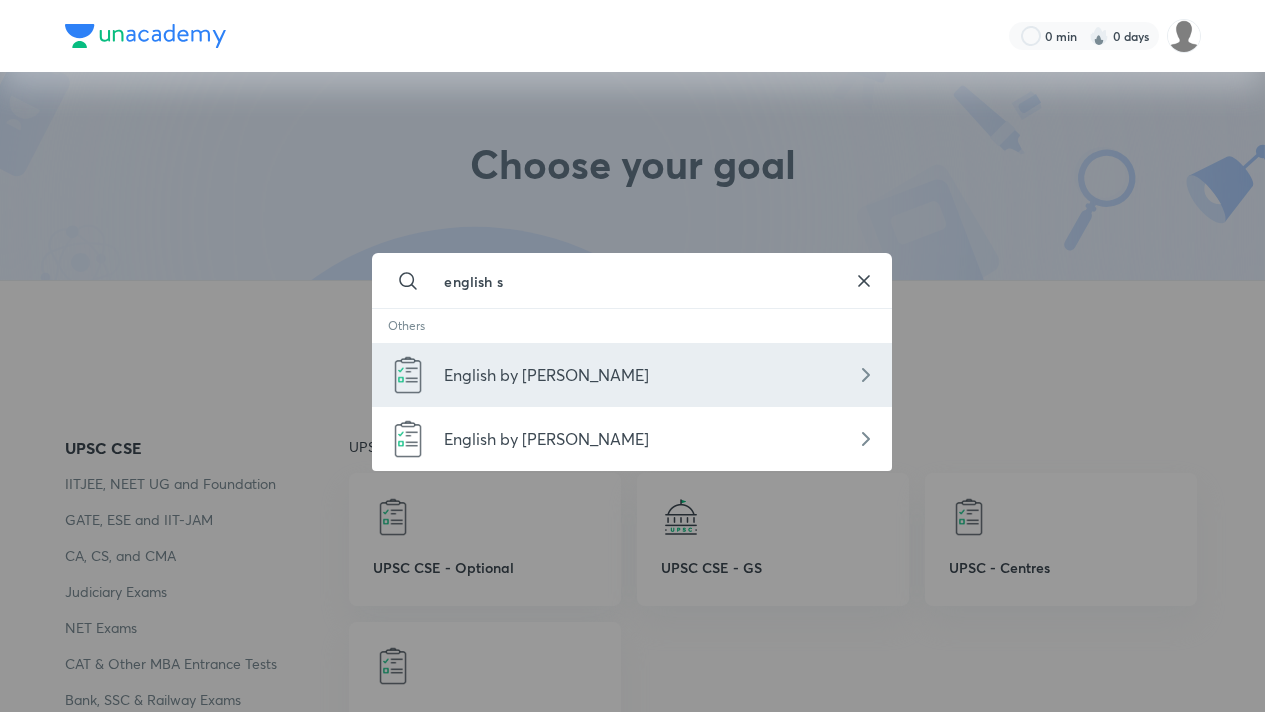click on "English by [PERSON_NAME]" at bounding box center [632, 375] 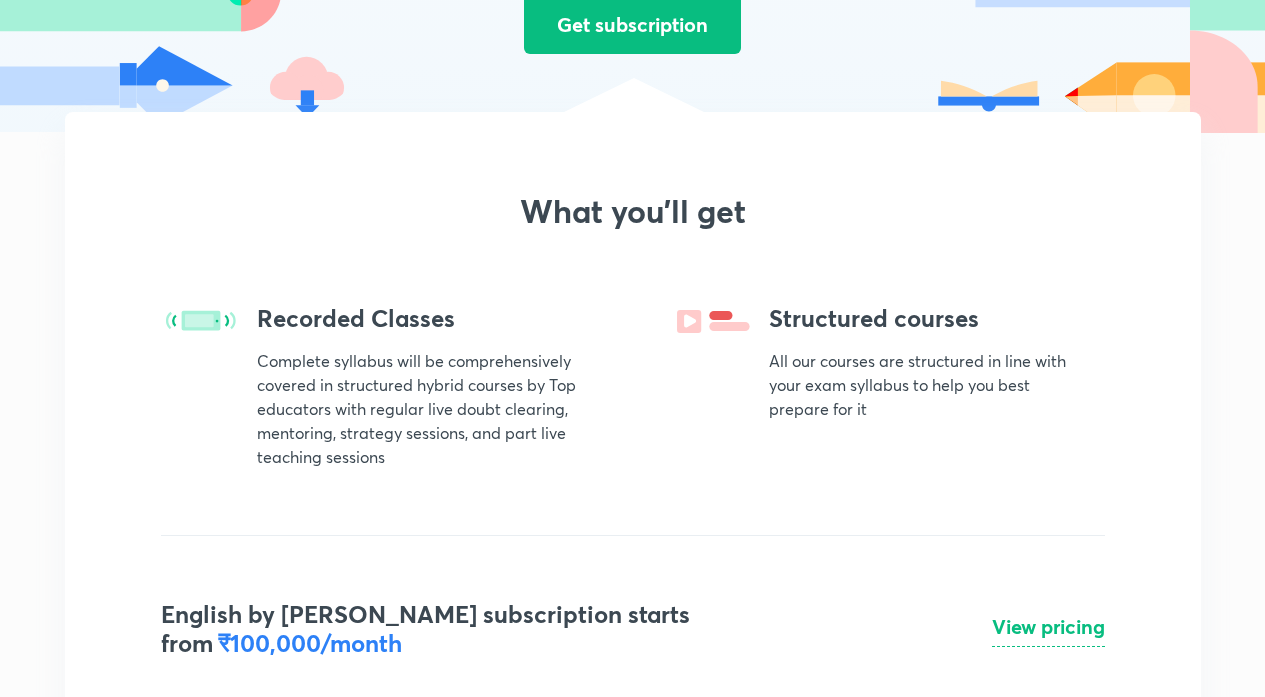 scroll, scrollTop: 0, scrollLeft: 0, axis: both 